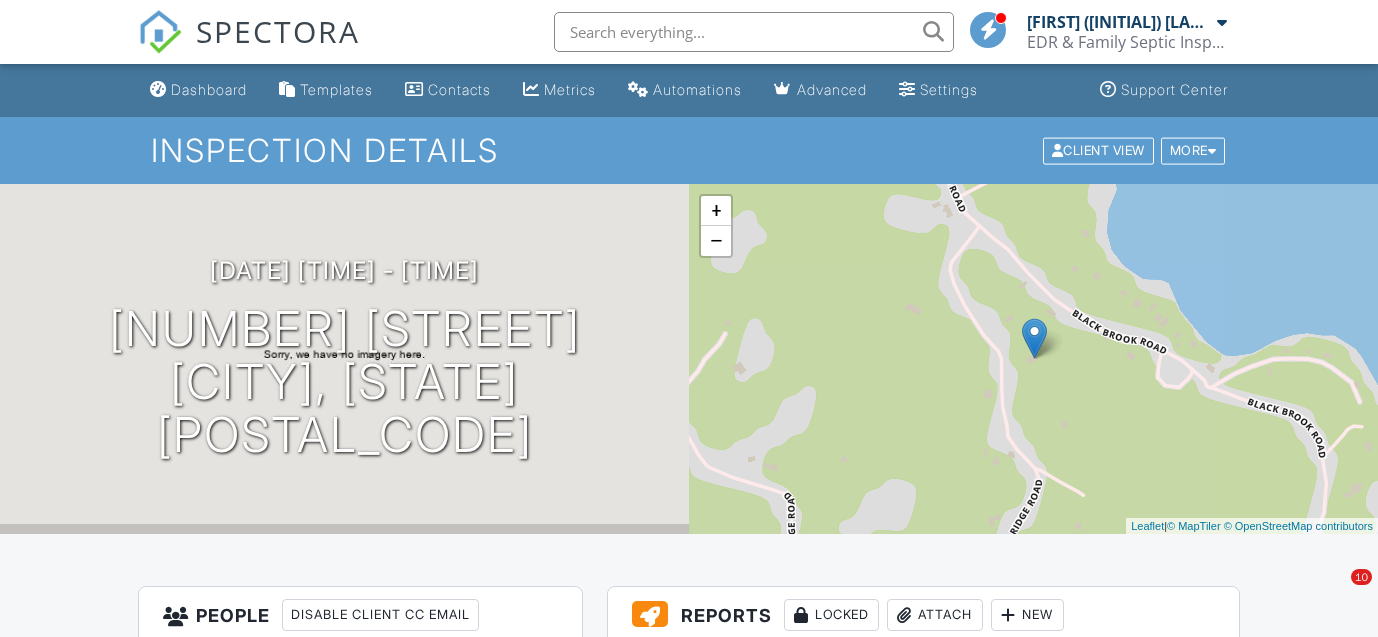 scroll, scrollTop: 0, scrollLeft: 0, axis: both 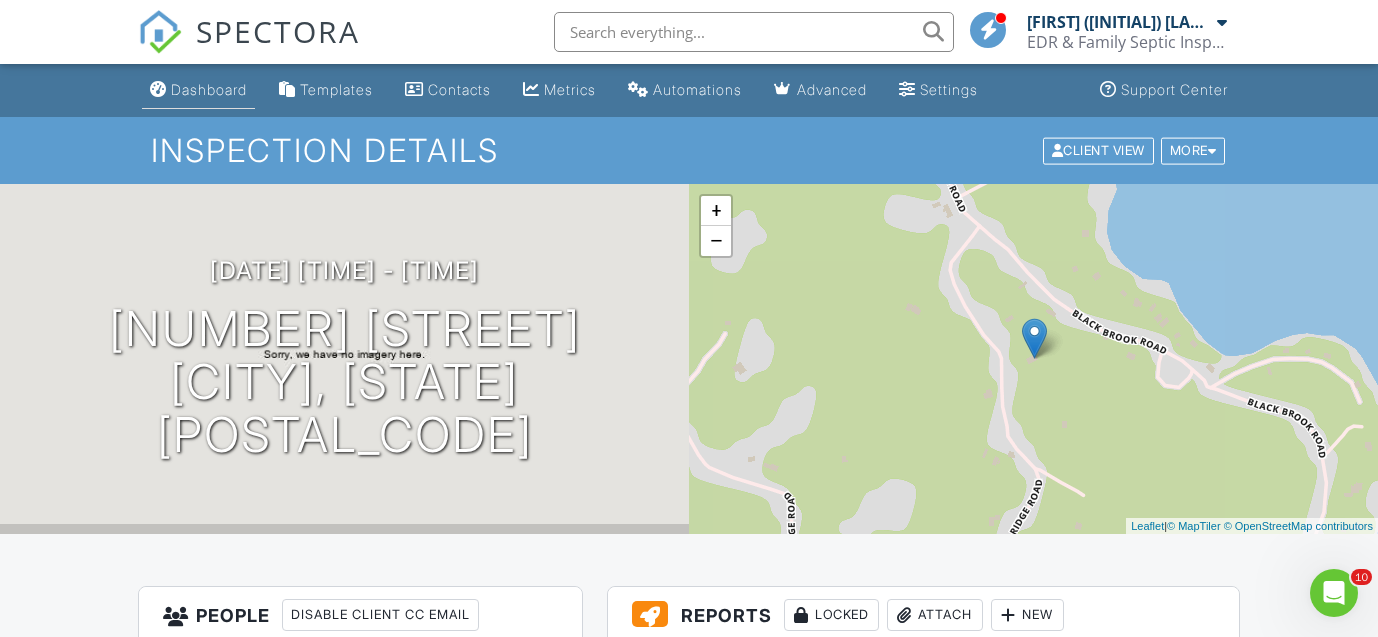 click on "Dashboard" at bounding box center [209, 89] 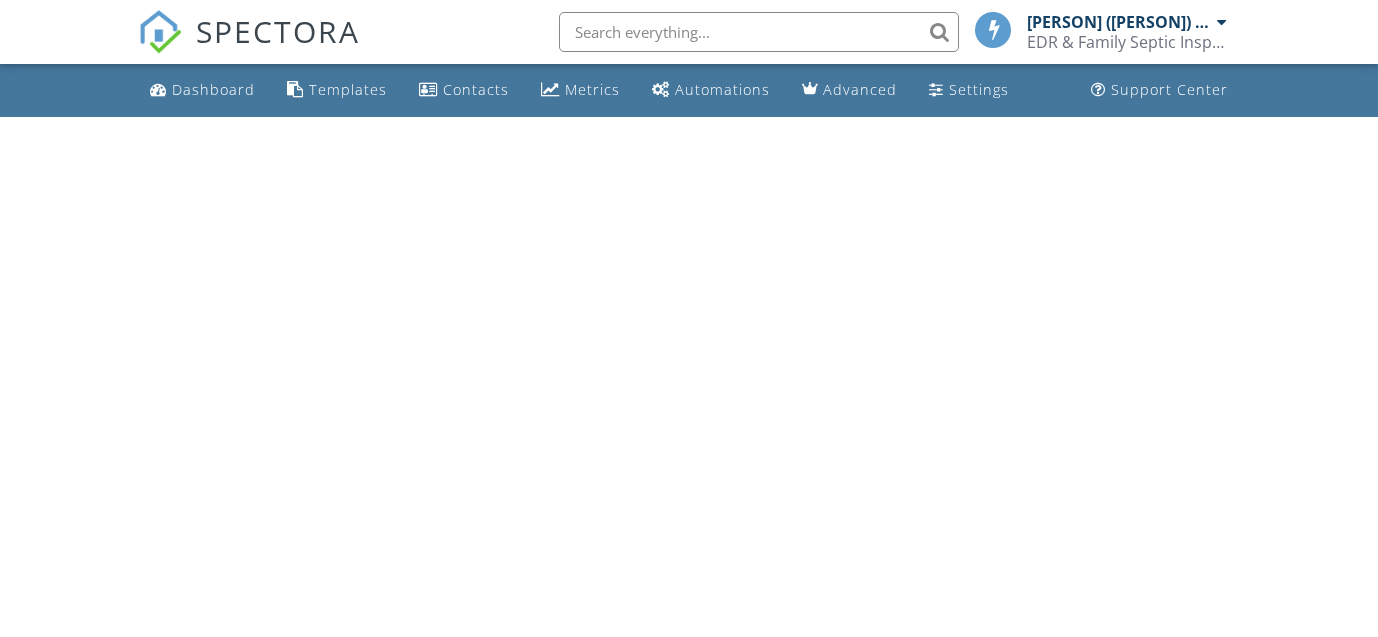 scroll, scrollTop: 0, scrollLeft: 0, axis: both 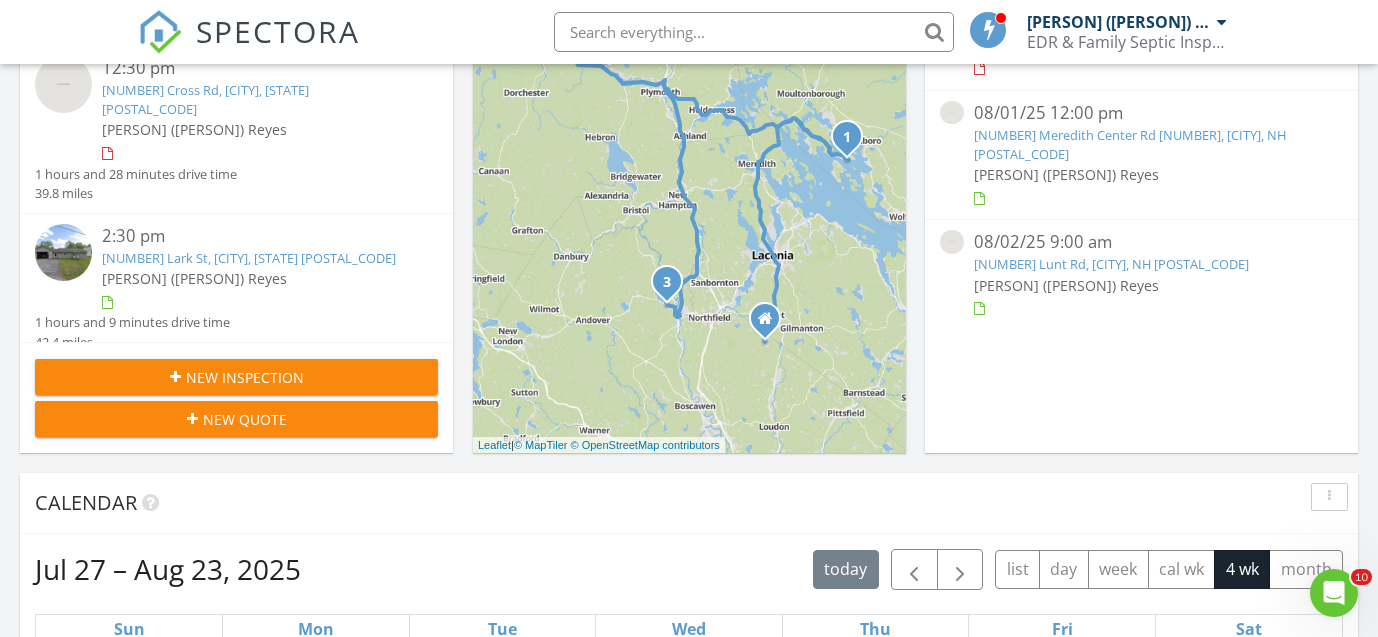 click on "New Inspection" at bounding box center [245, 377] 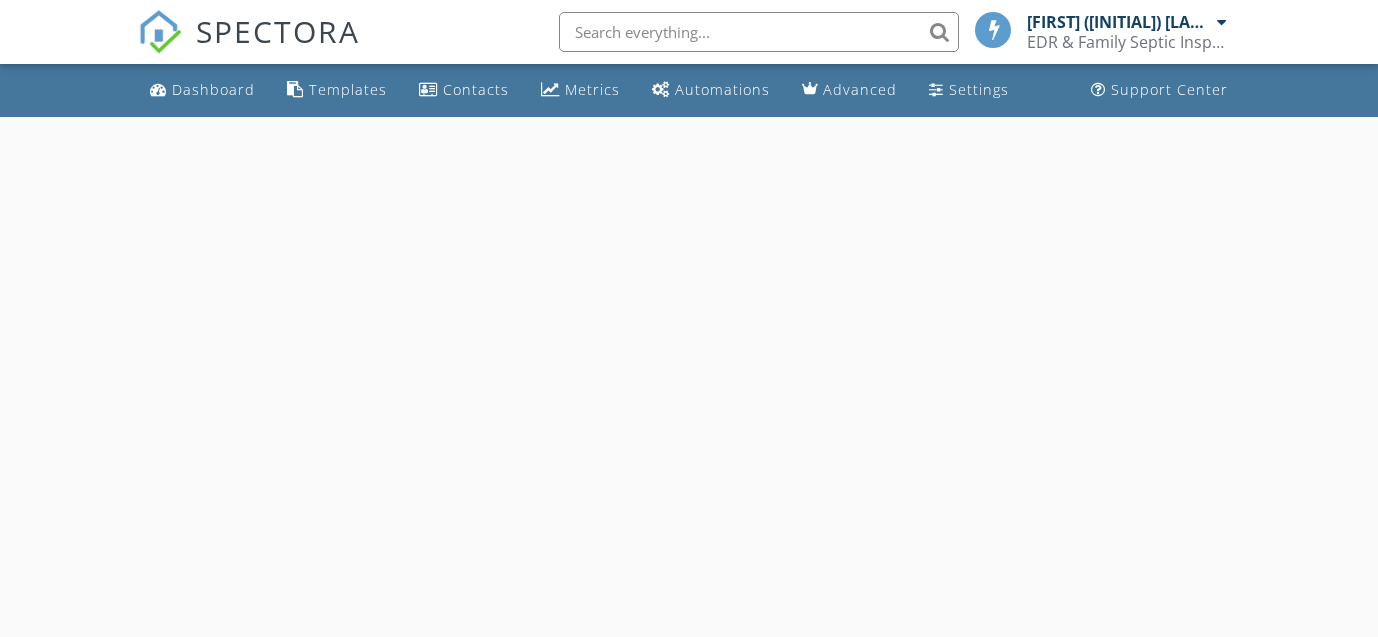 scroll, scrollTop: 0, scrollLeft: 0, axis: both 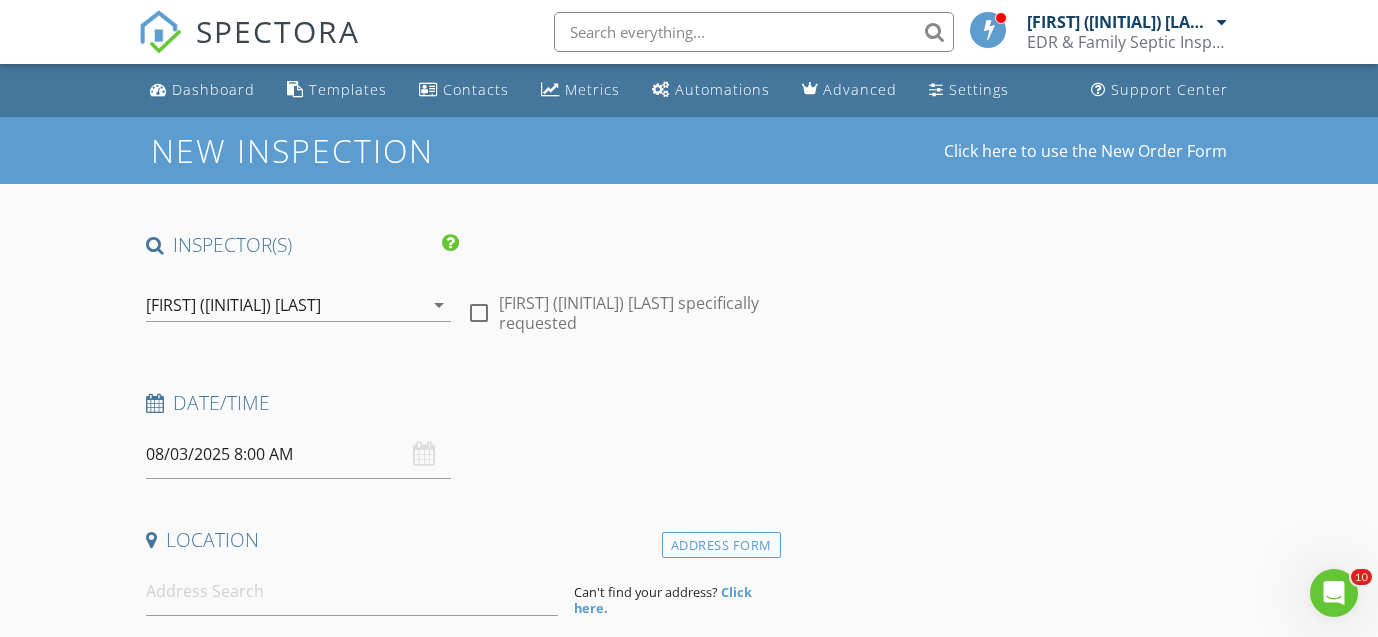 click on "08/03/2025 8:00 AM" at bounding box center [299, 454] 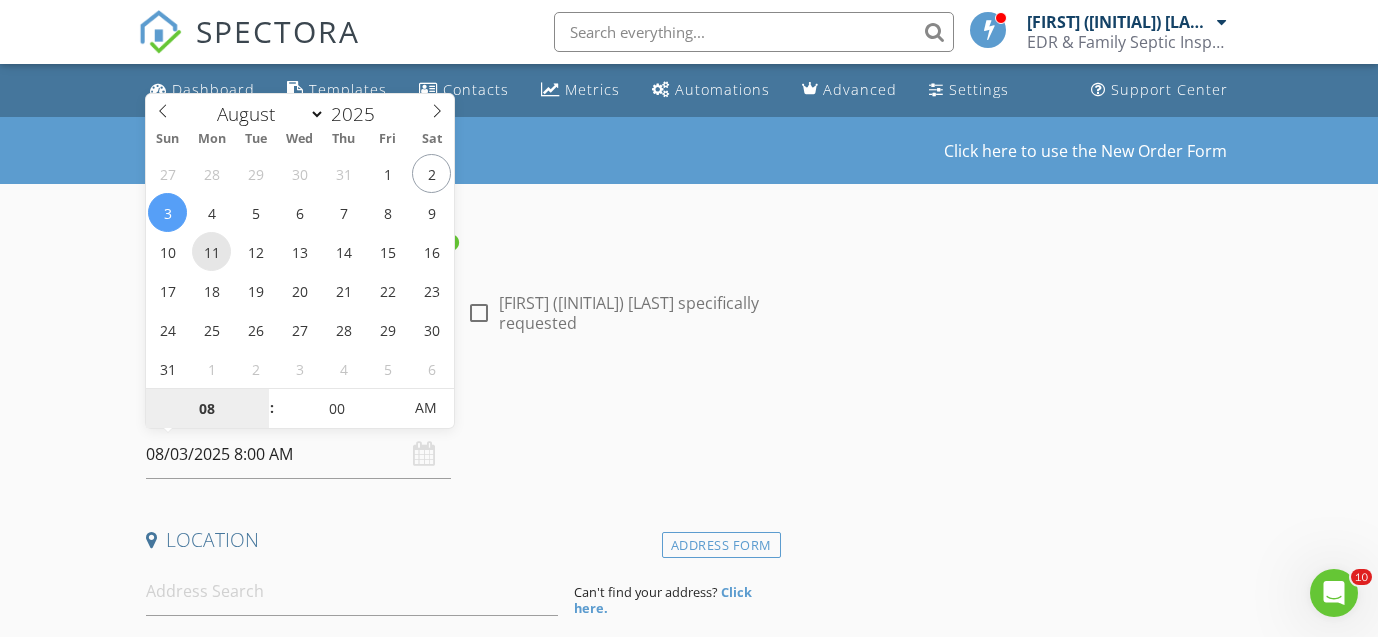 type on "08/11/2025 8:00 AM" 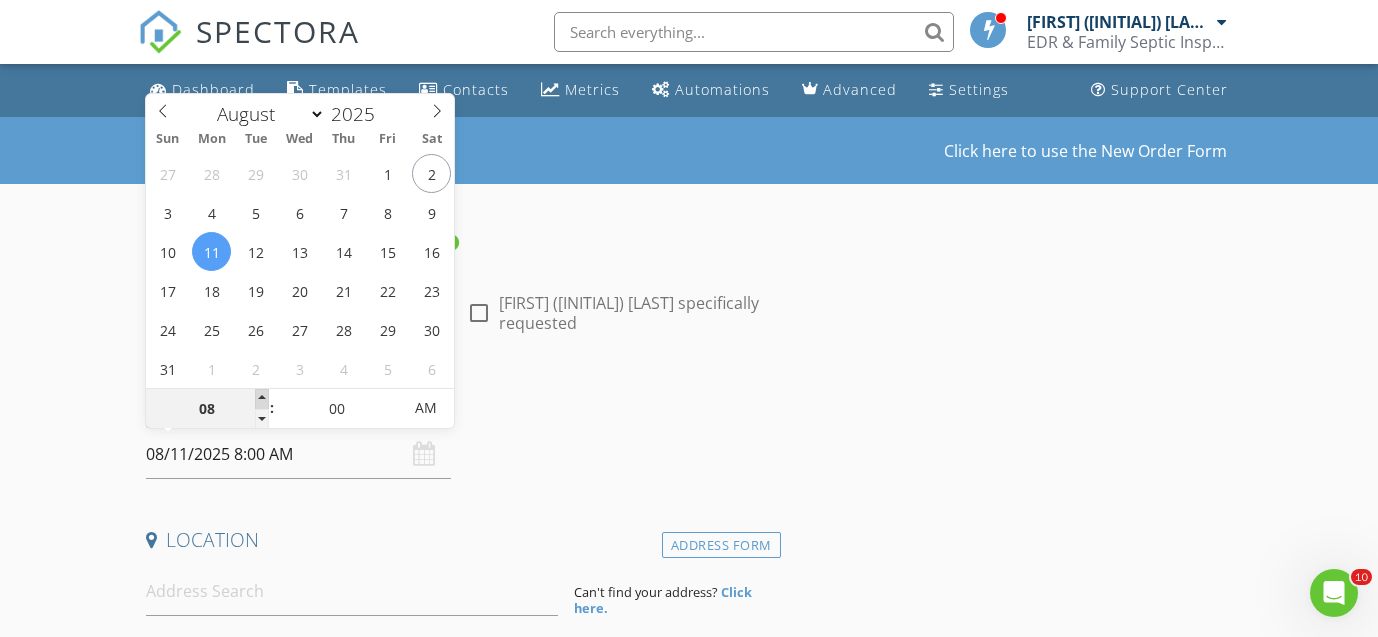 type on "09" 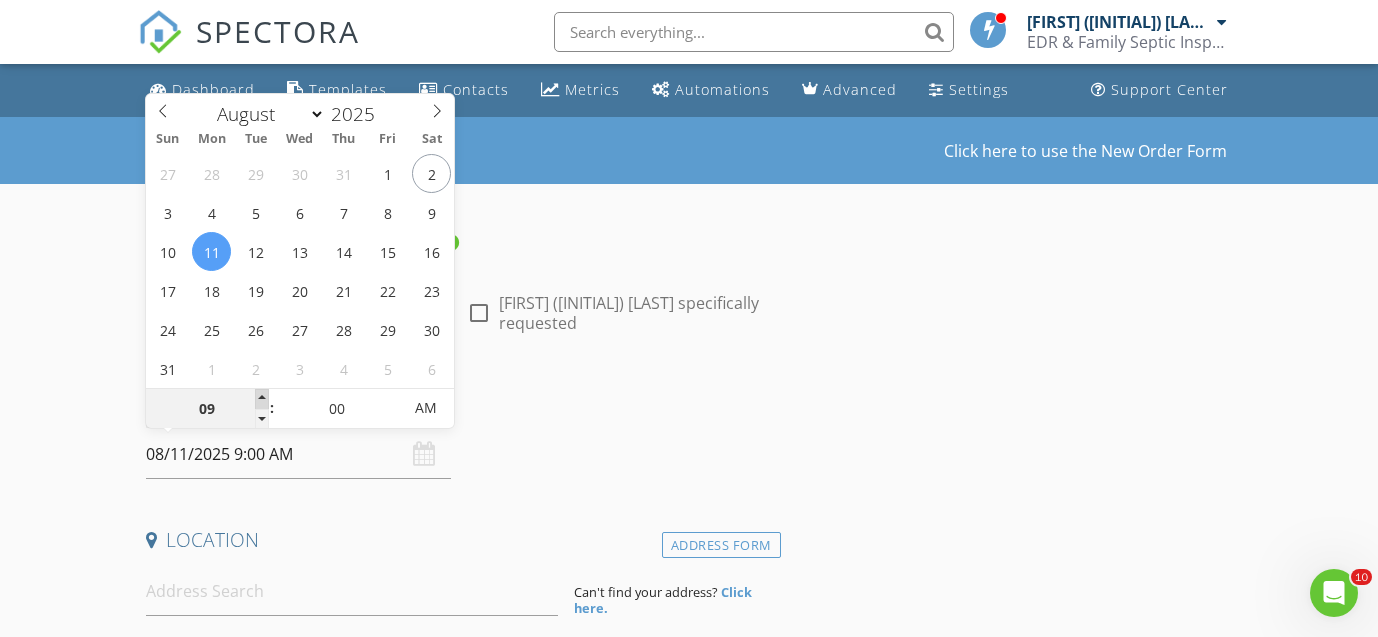 click at bounding box center (262, 399) 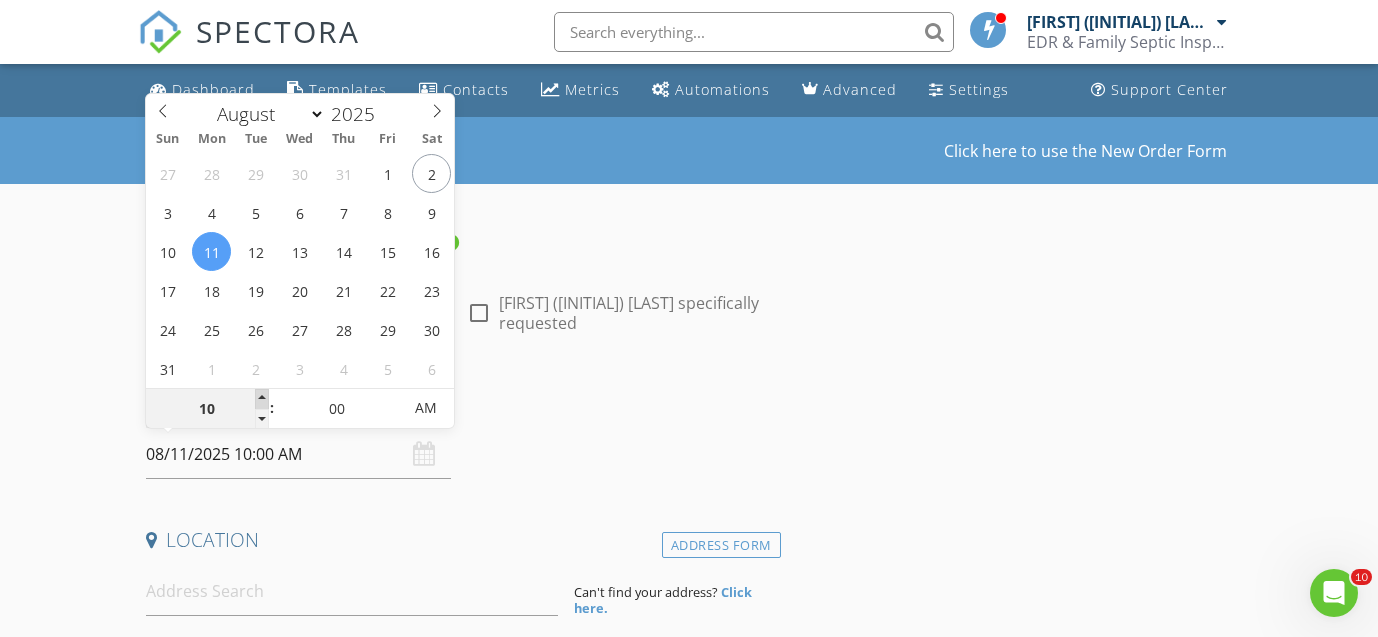 click at bounding box center [262, 399] 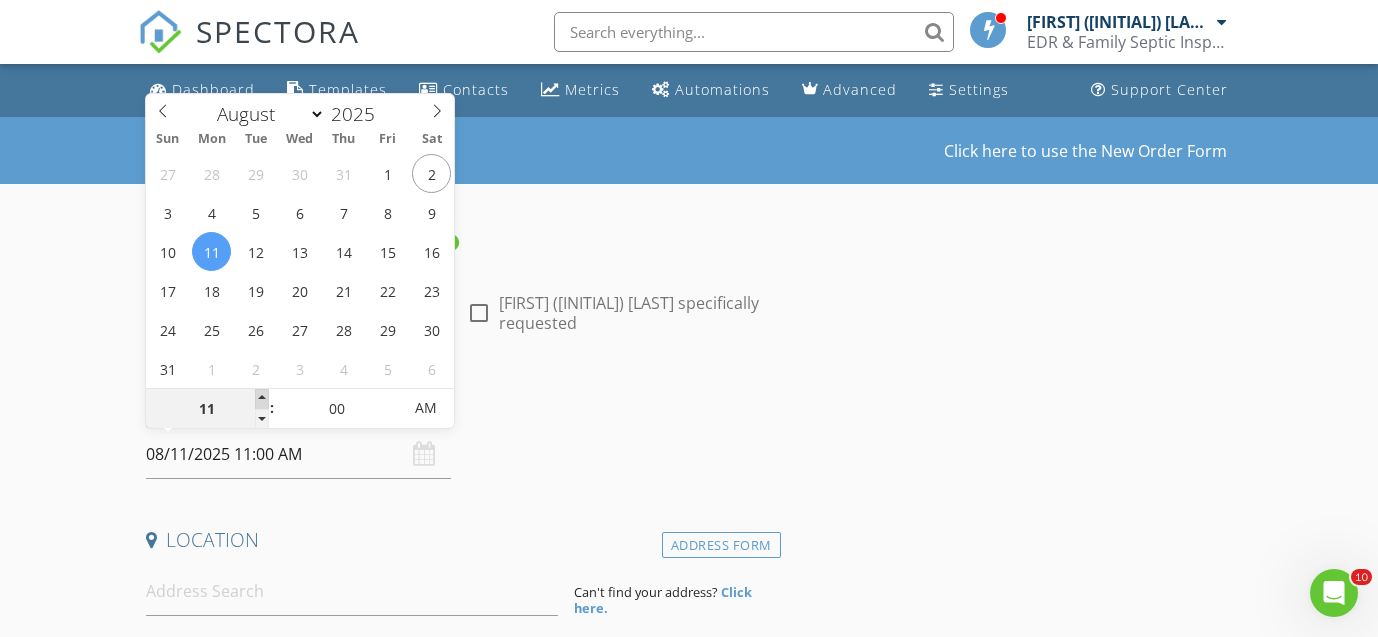 click at bounding box center [262, 399] 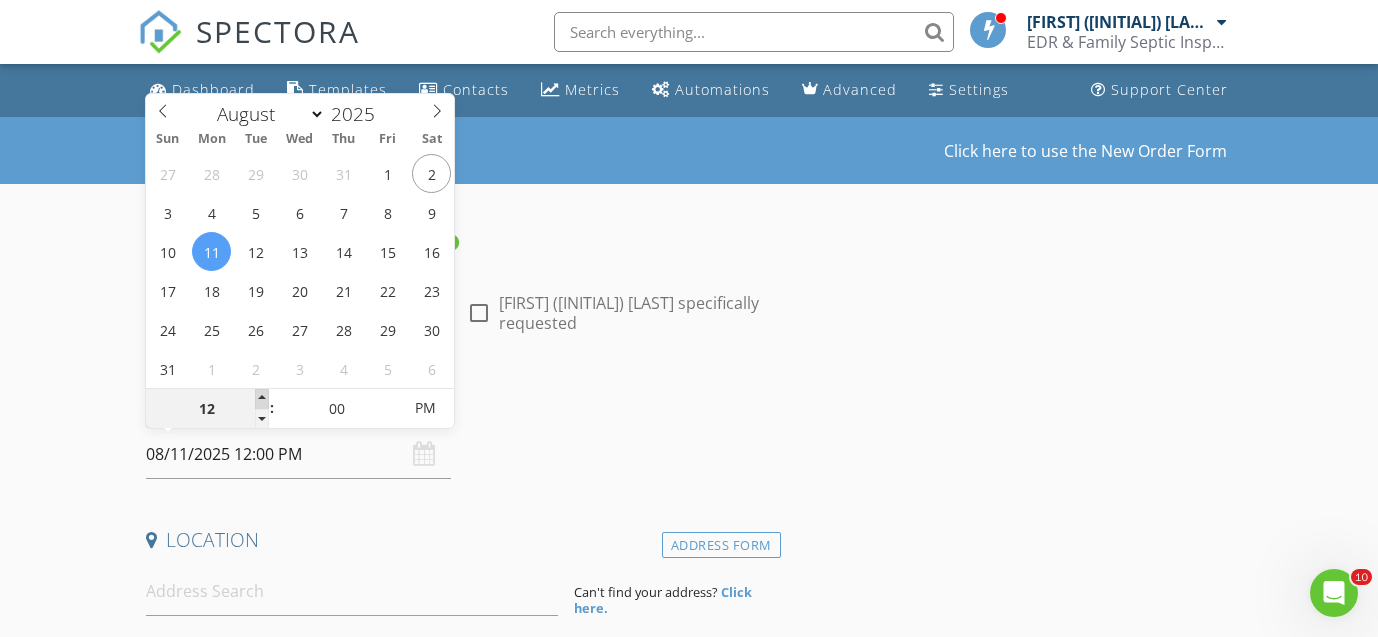click at bounding box center [262, 399] 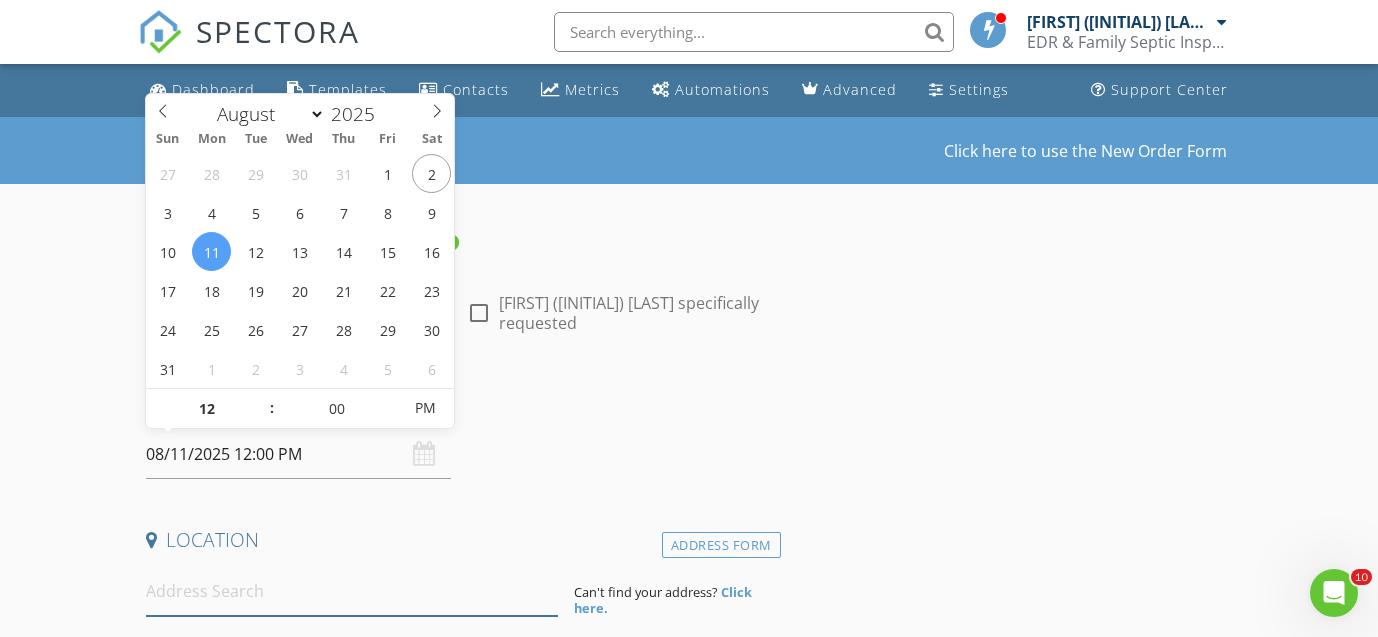 click at bounding box center (352, 591) 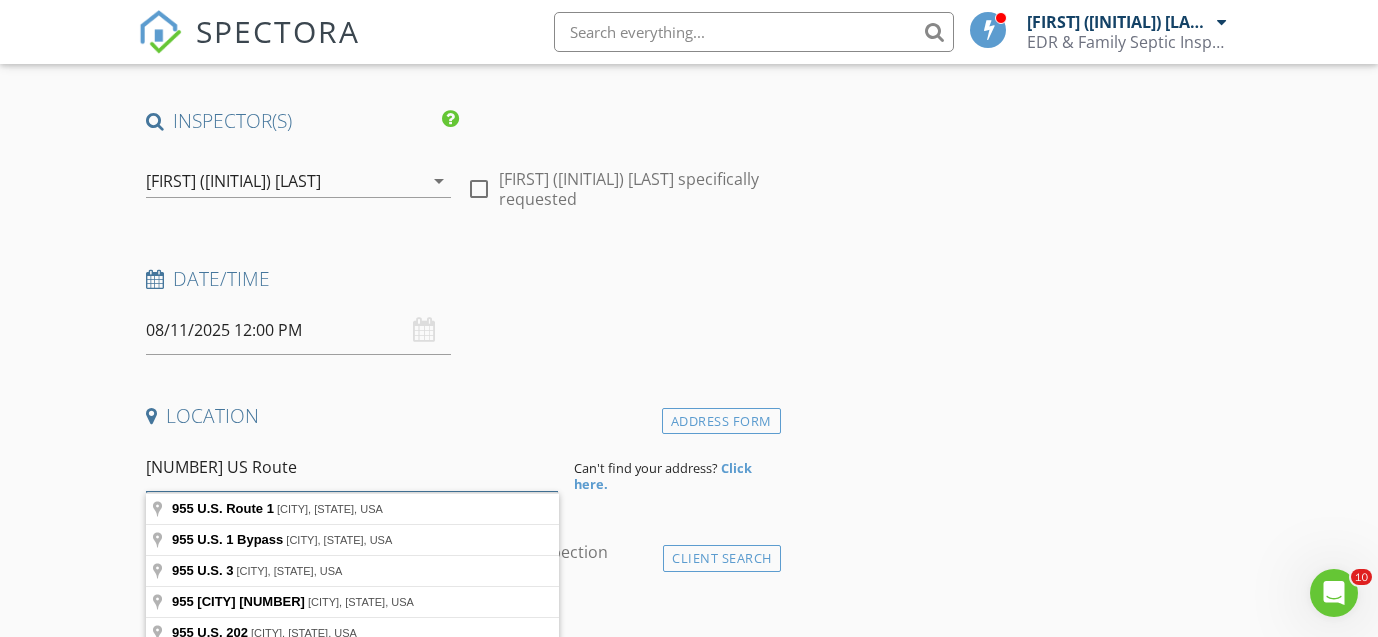 scroll, scrollTop: 125, scrollLeft: 0, axis: vertical 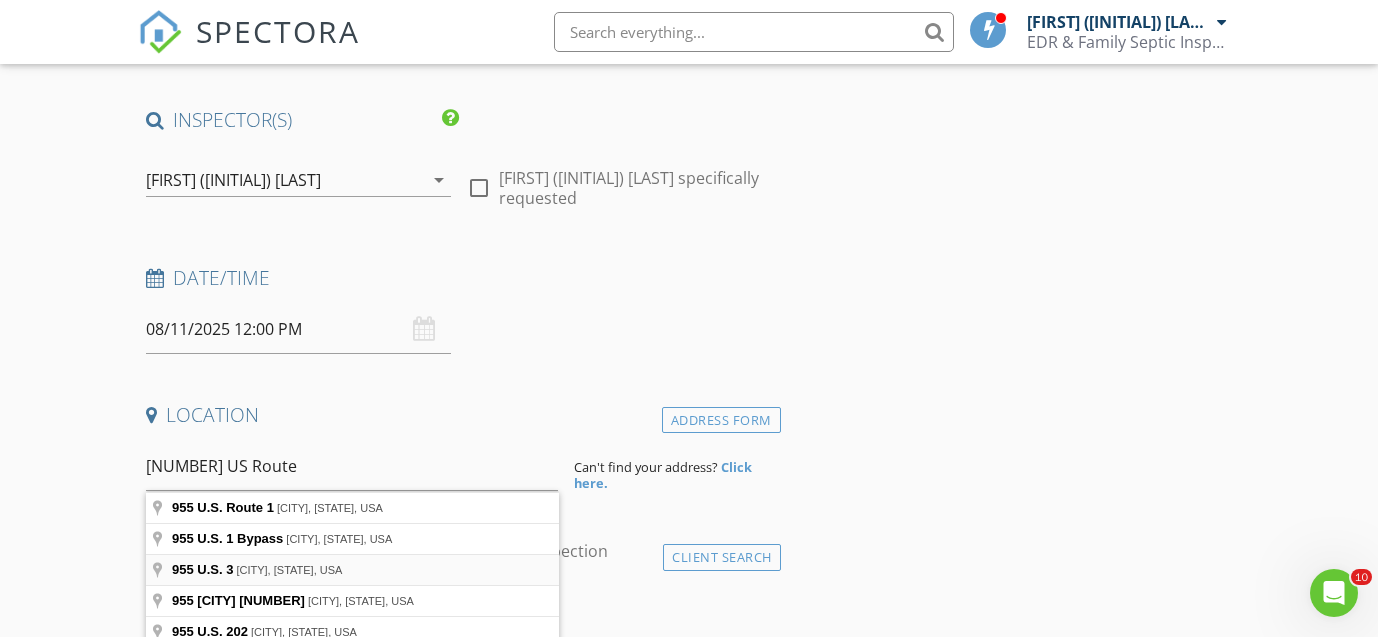 type on "955 U.S. 3, Holderness, NH, USA" 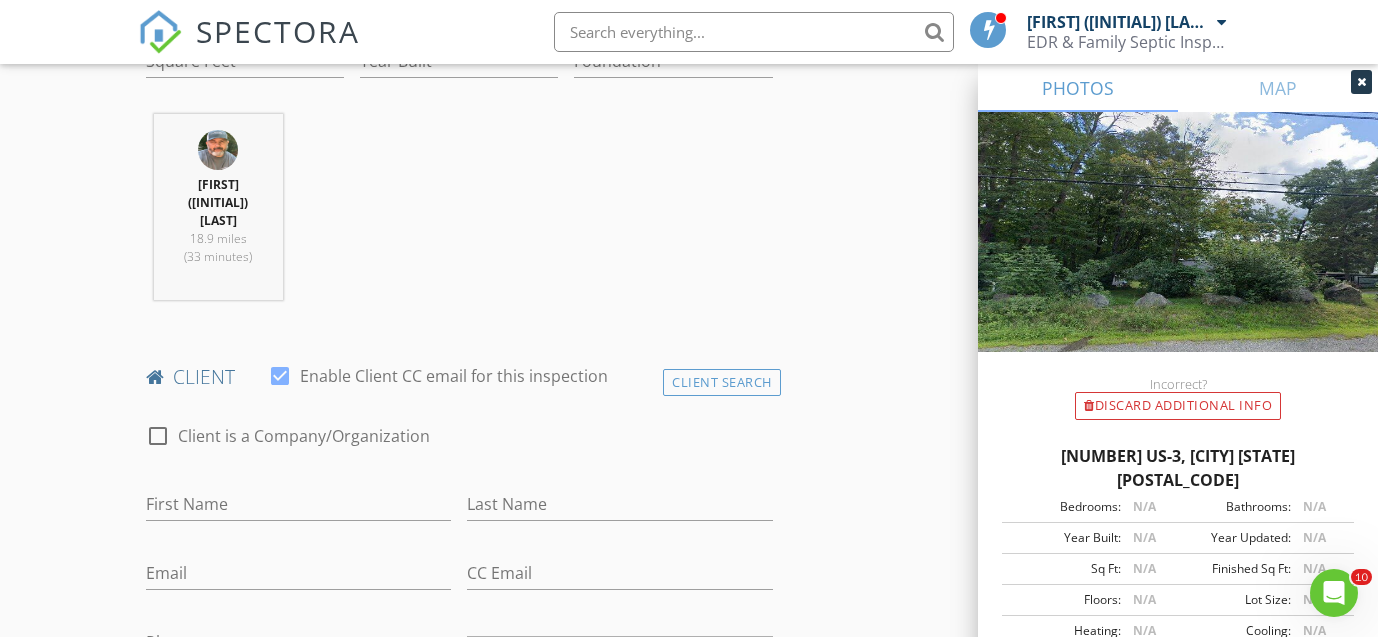scroll, scrollTop: 752, scrollLeft: 0, axis: vertical 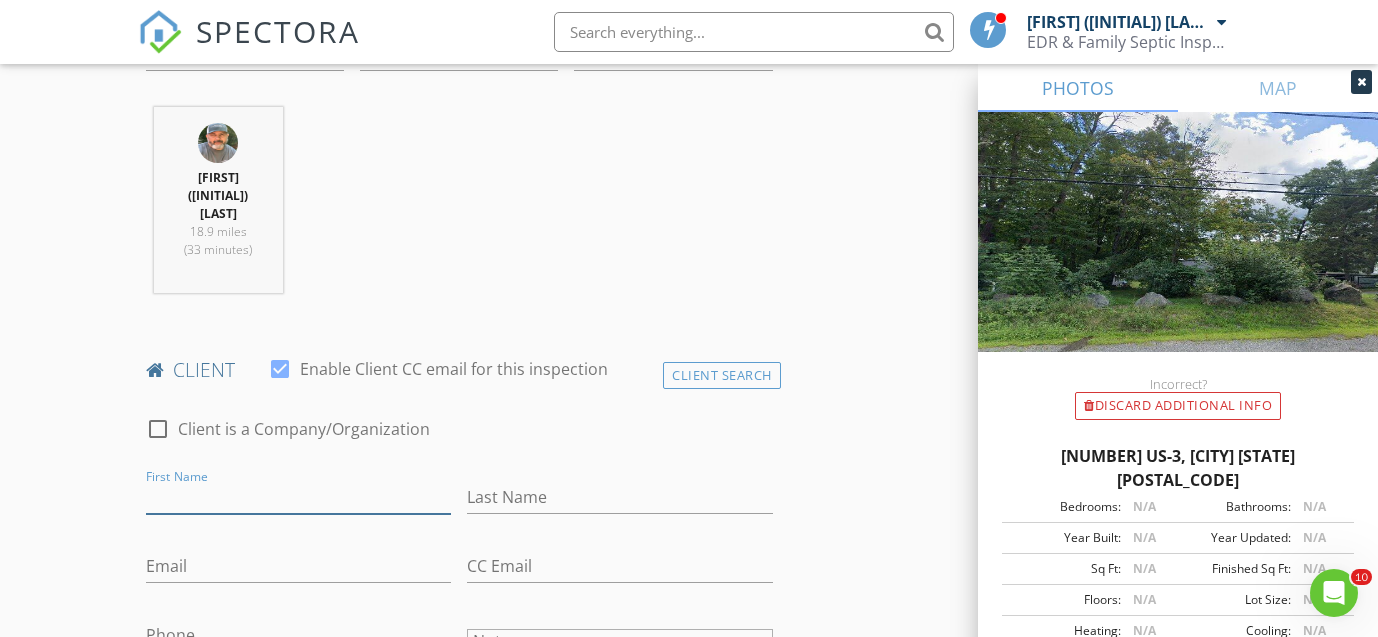 click on "First Name" at bounding box center [299, 497] 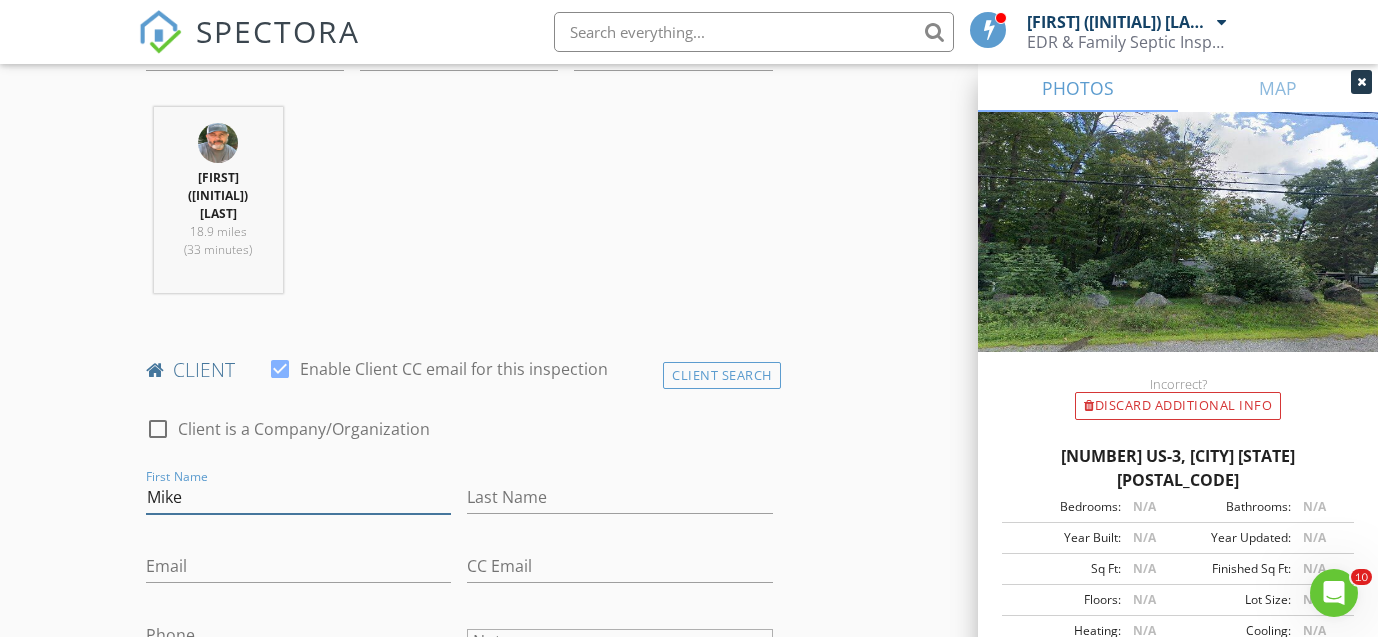 type on "Mike" 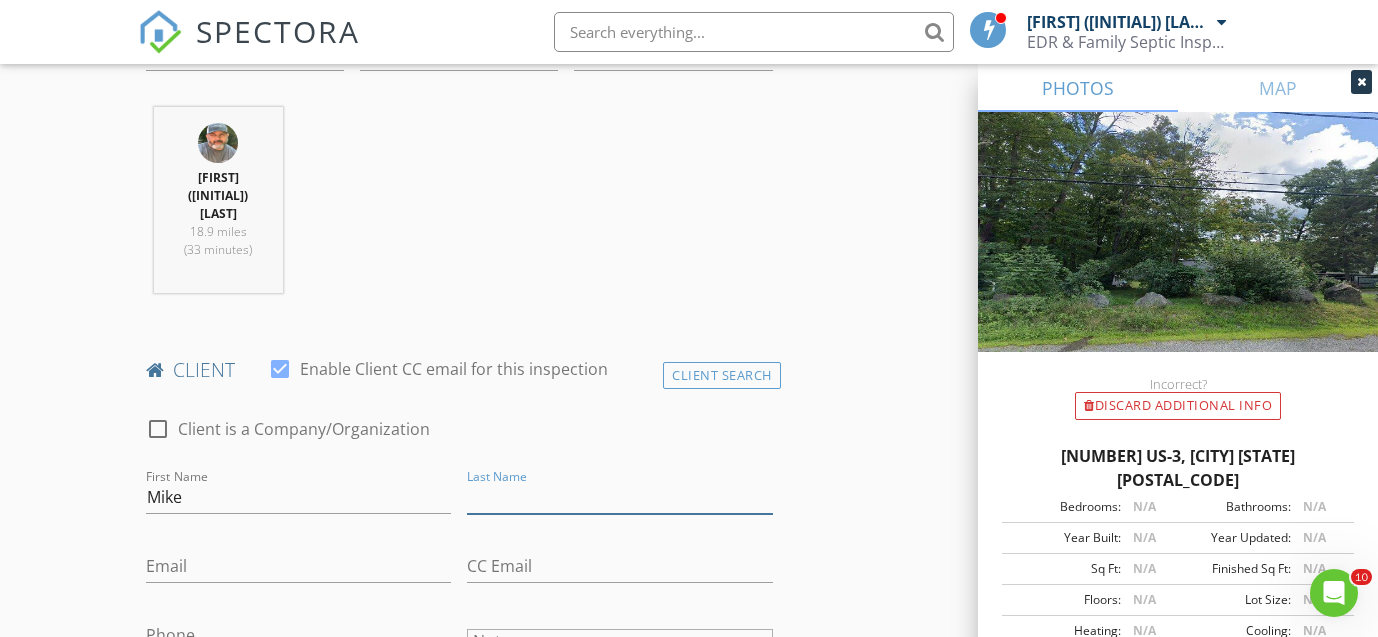 click on "Last Name" at bounding box center [620, 497] 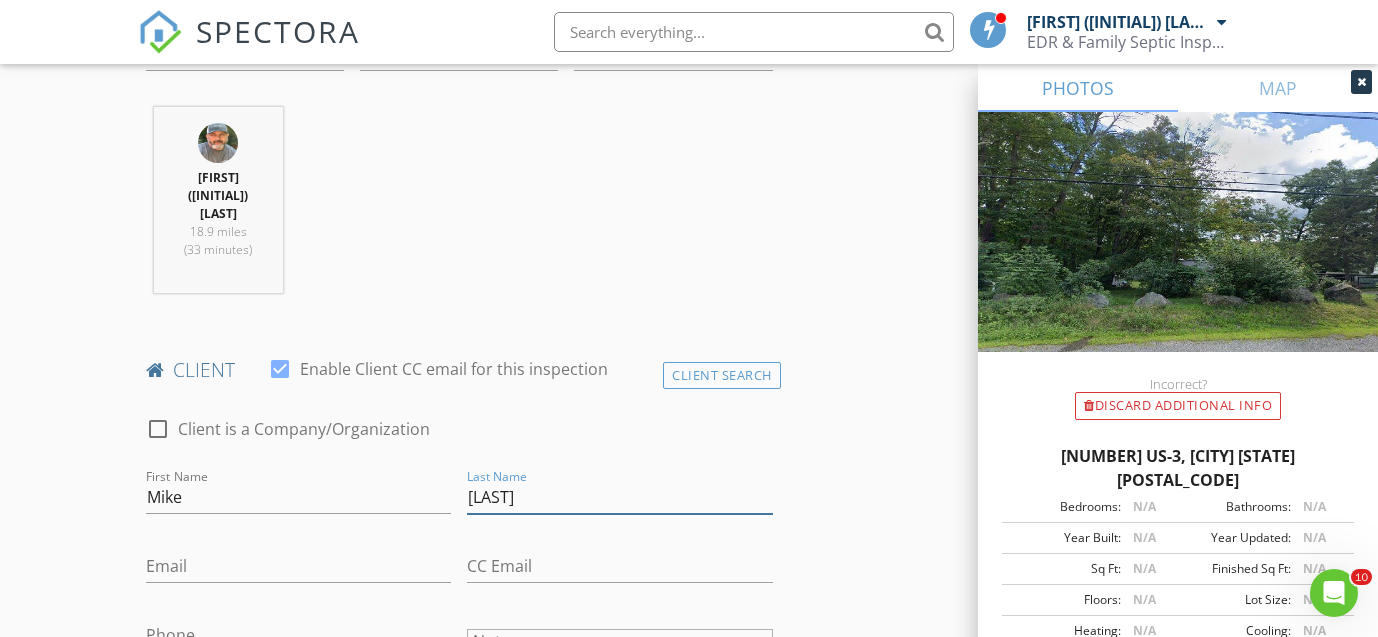 type on "Boothroyd" 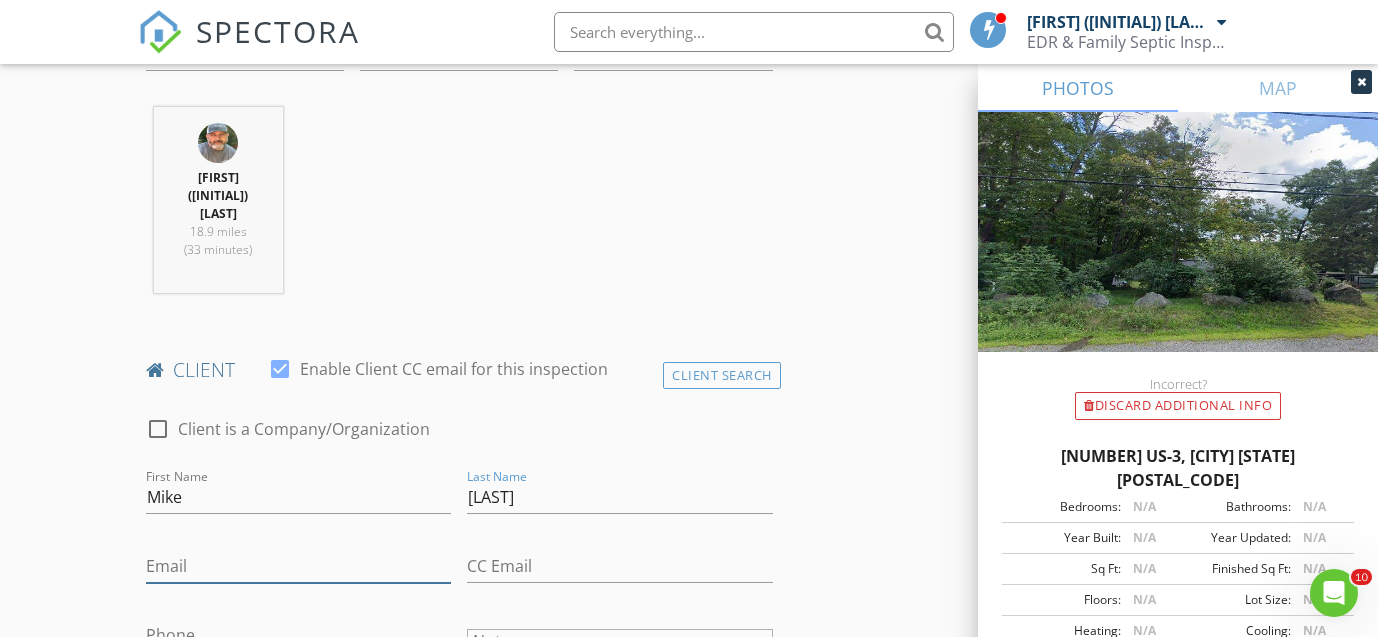 click on "Email" at bounding box center (299, 566) 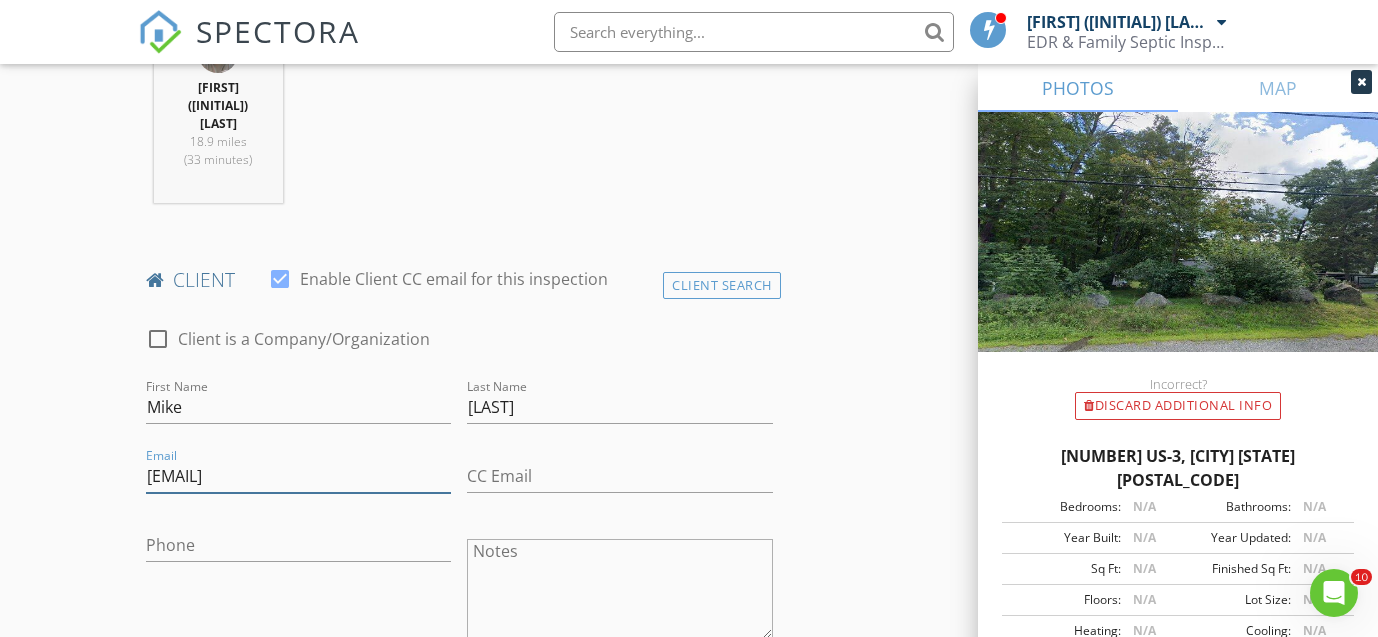 scroll, scrollTop: 844, scrollLeft: 0, axis: vertical 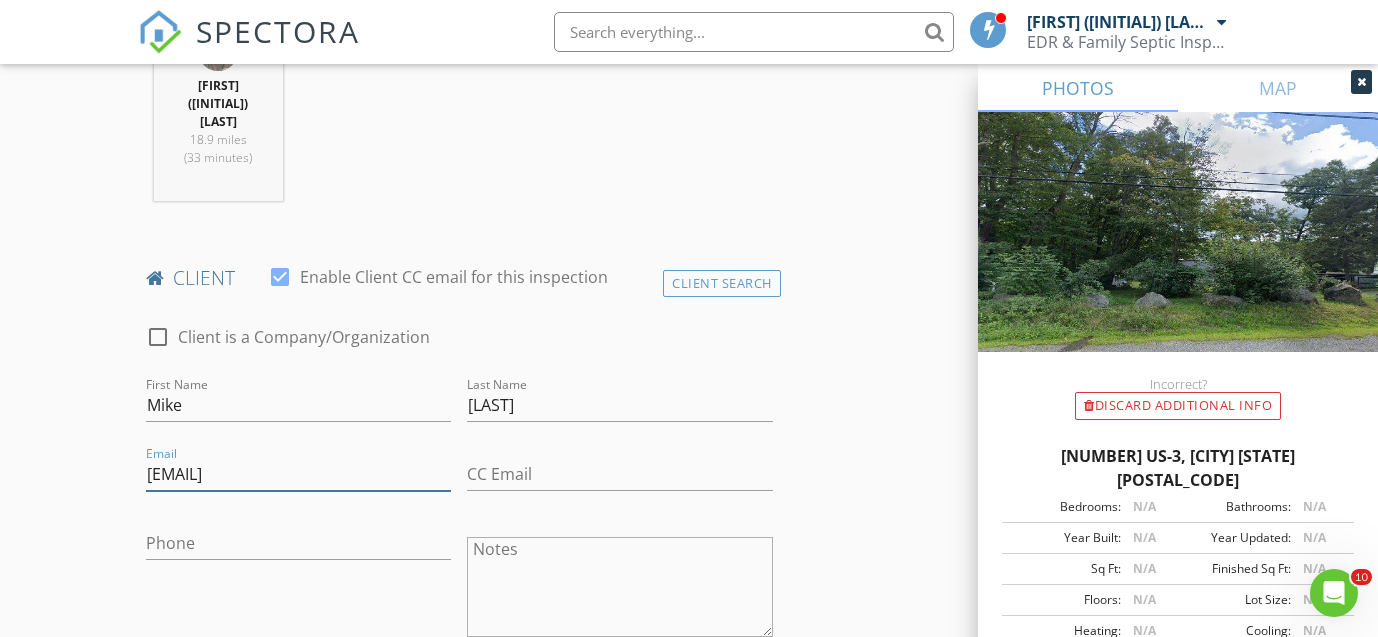type on "butterhead383@gmail.com" 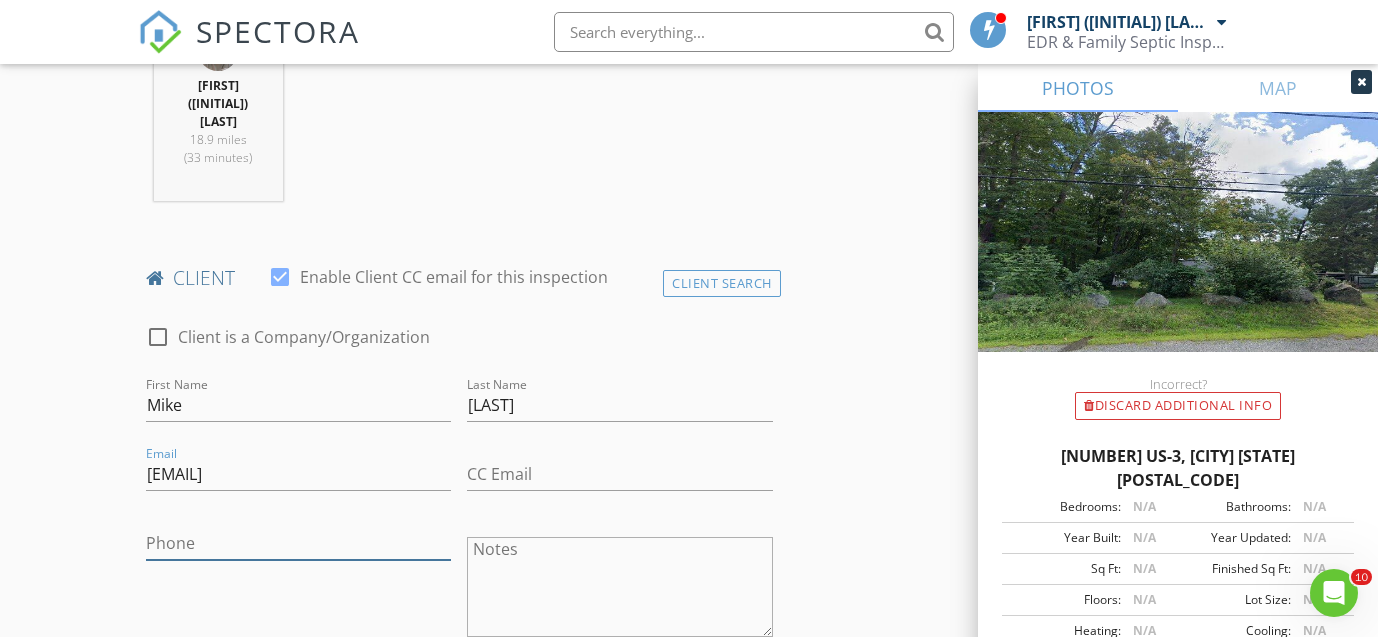 click on "Phone" at bounding box center (299, 543) 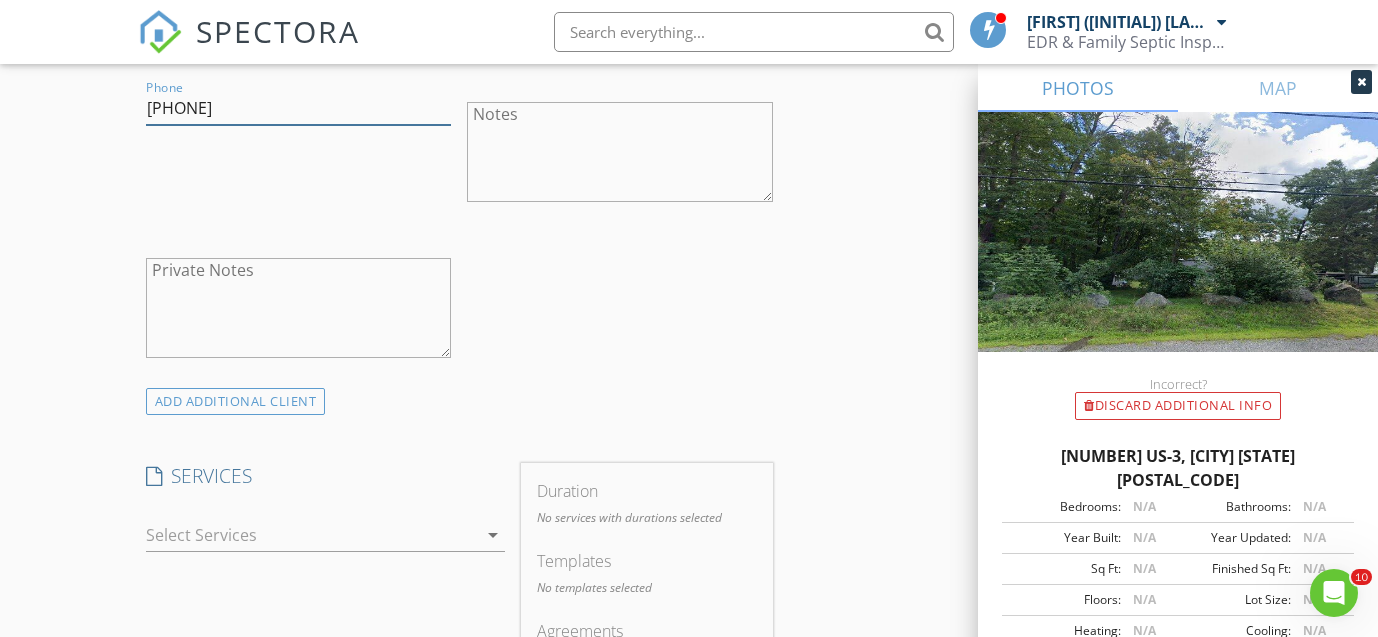 scroll, scrollTop: 1283, scrollLeft: 0, axis: vertical 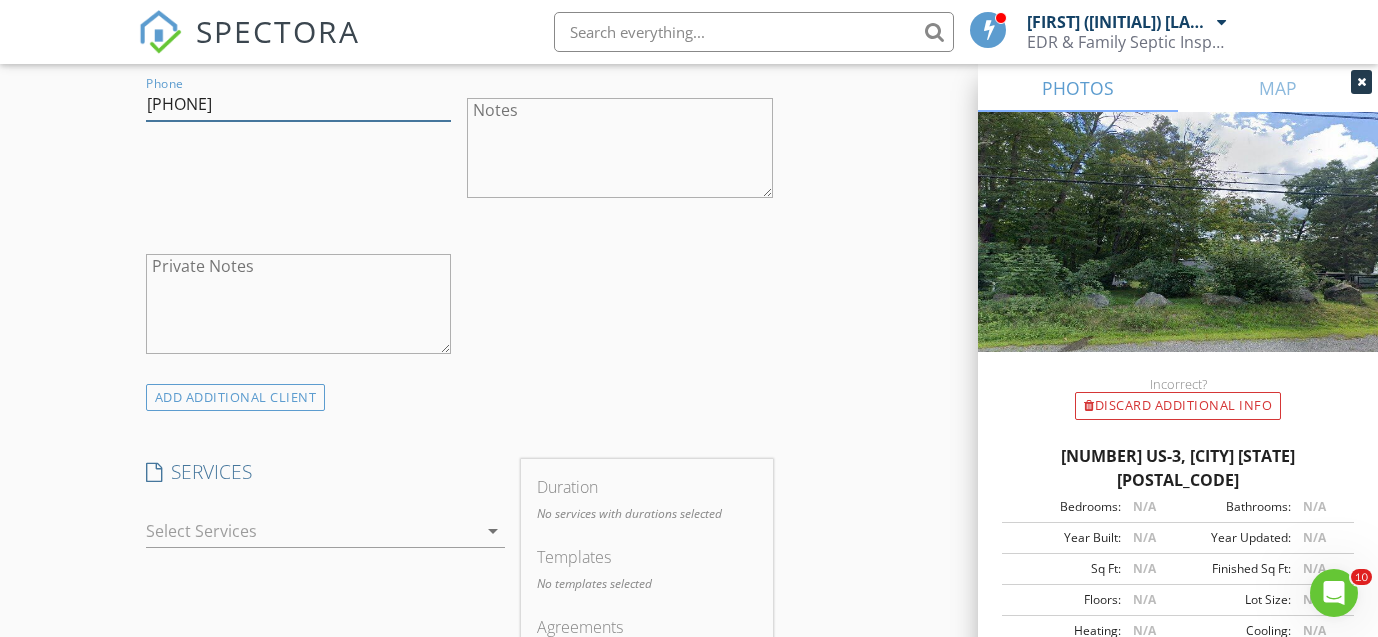 type on "860-508-4698" 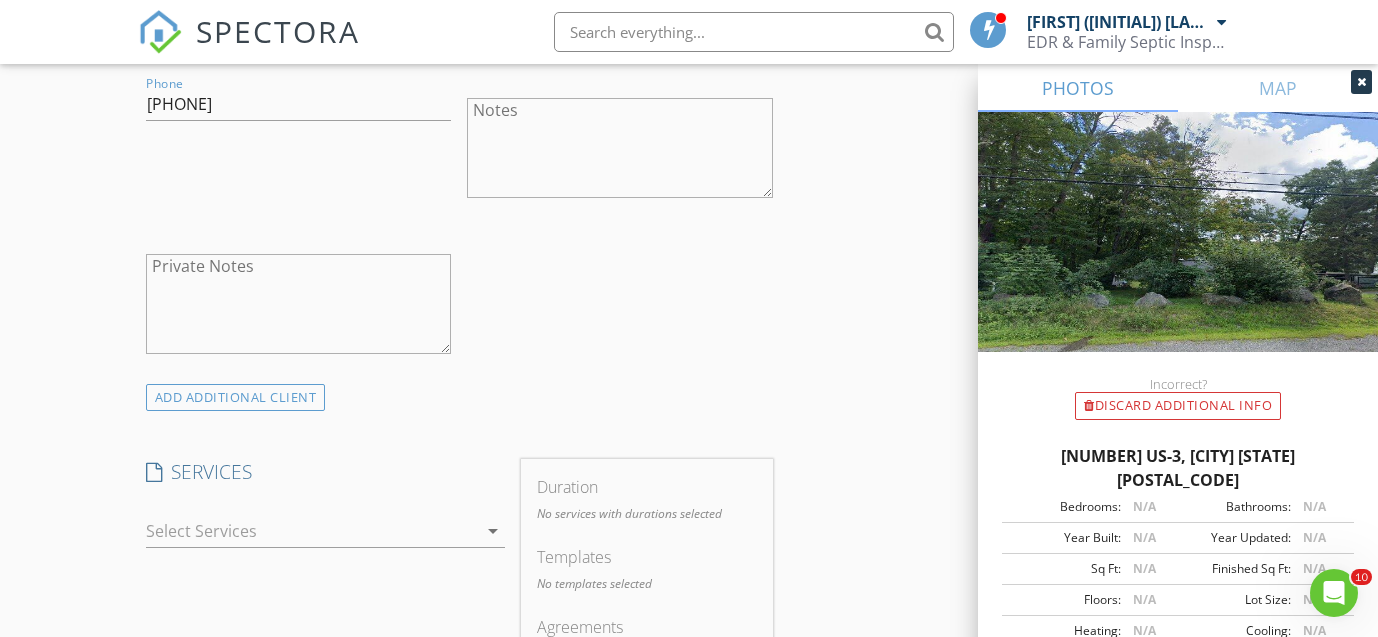 click at bounding box center [311, 531] 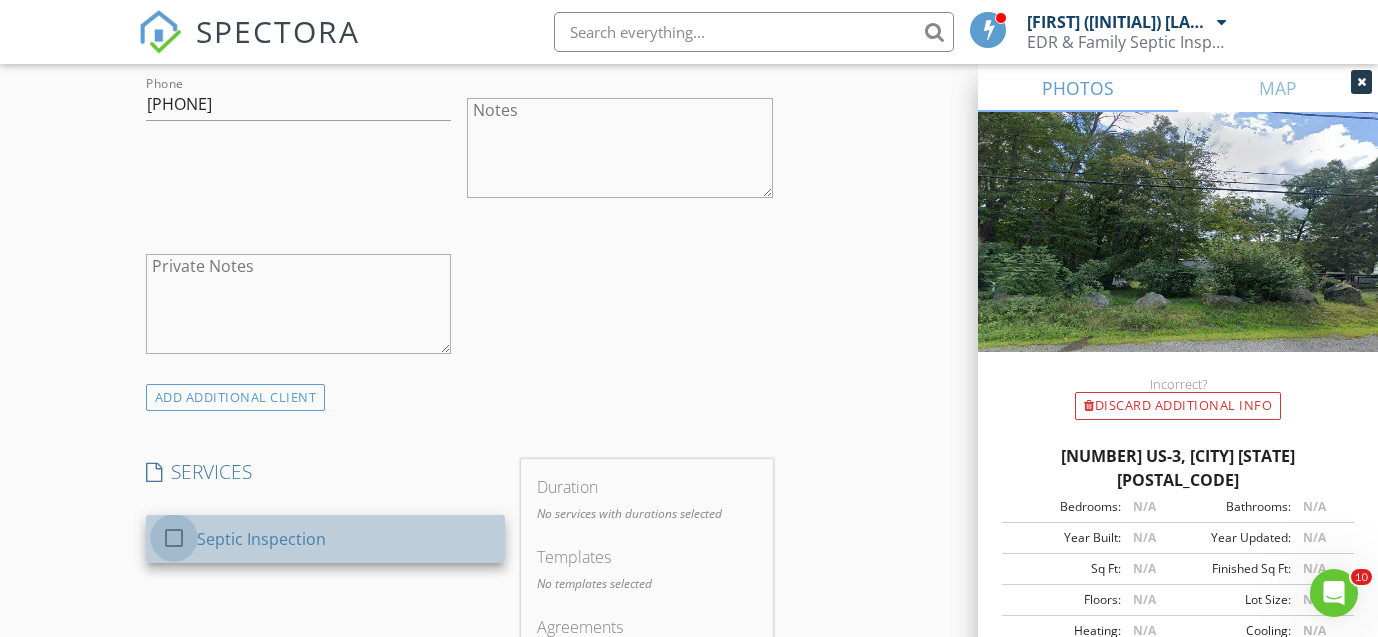 click at bounding box center [174, 538] 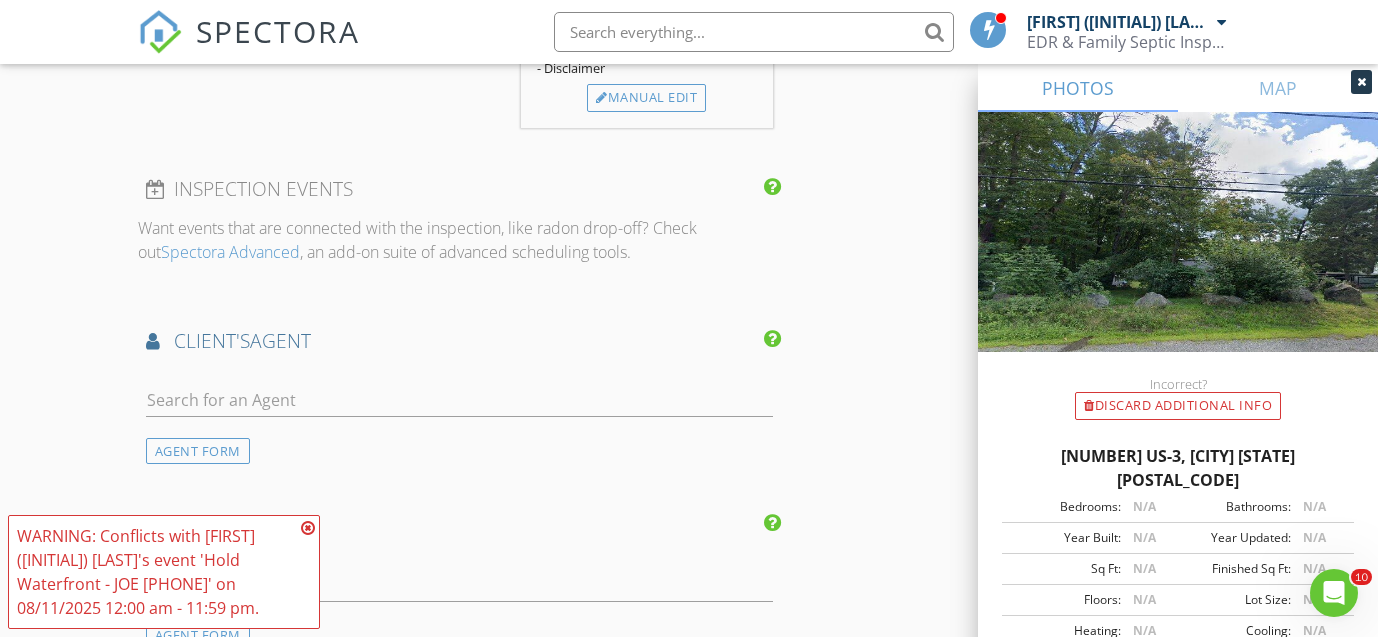 scroll, scrollTop: 1874, scrollLeft: 0, axis: vertical 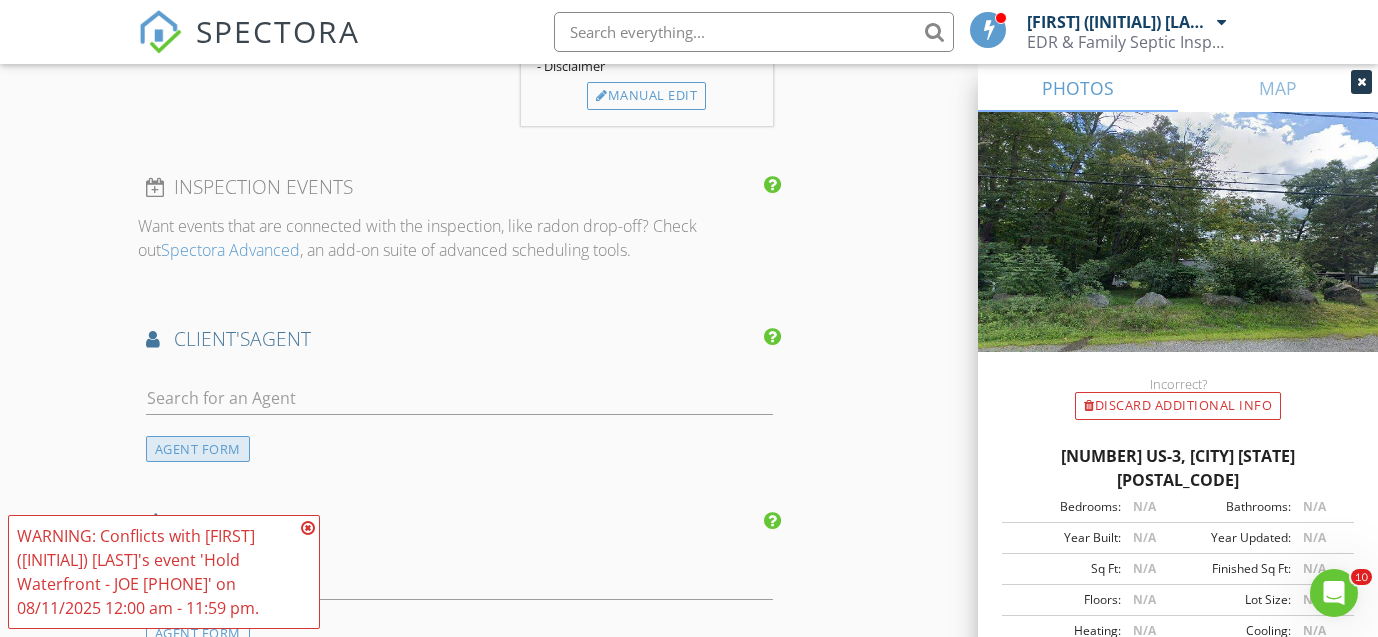 click on "AGENT FORM" at bounding box center (198, 449) 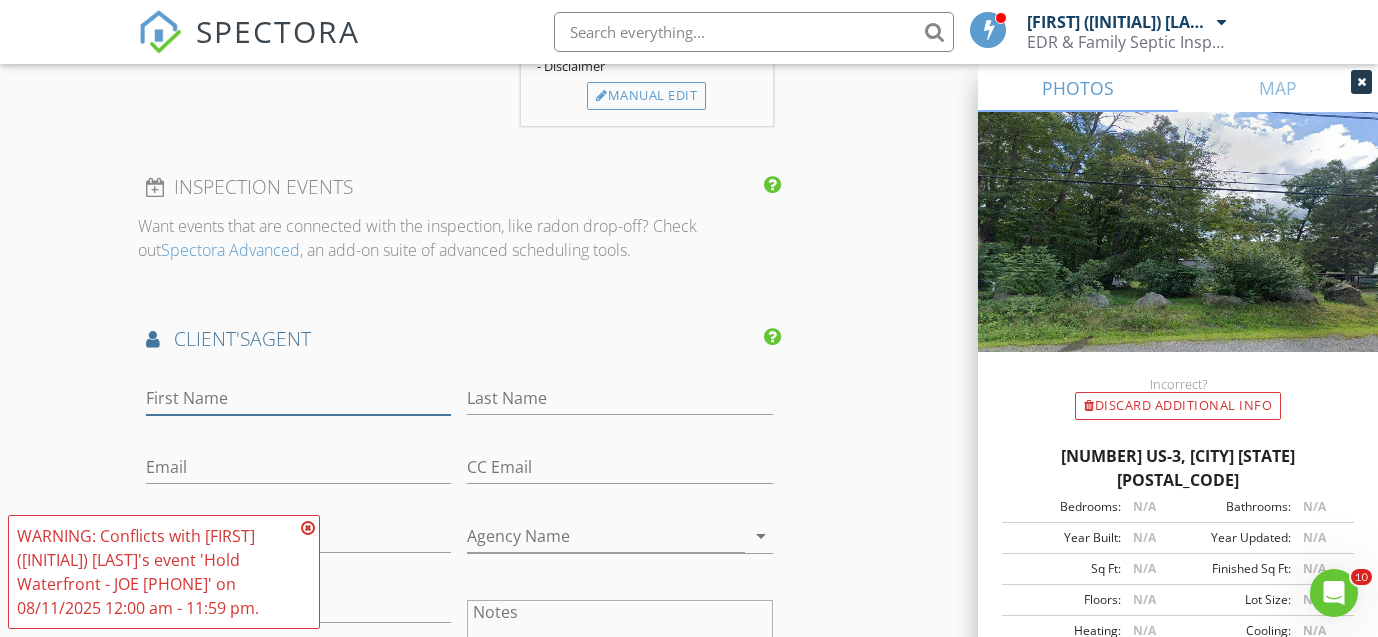 click on "First Name" at bounding box center [299, 398] 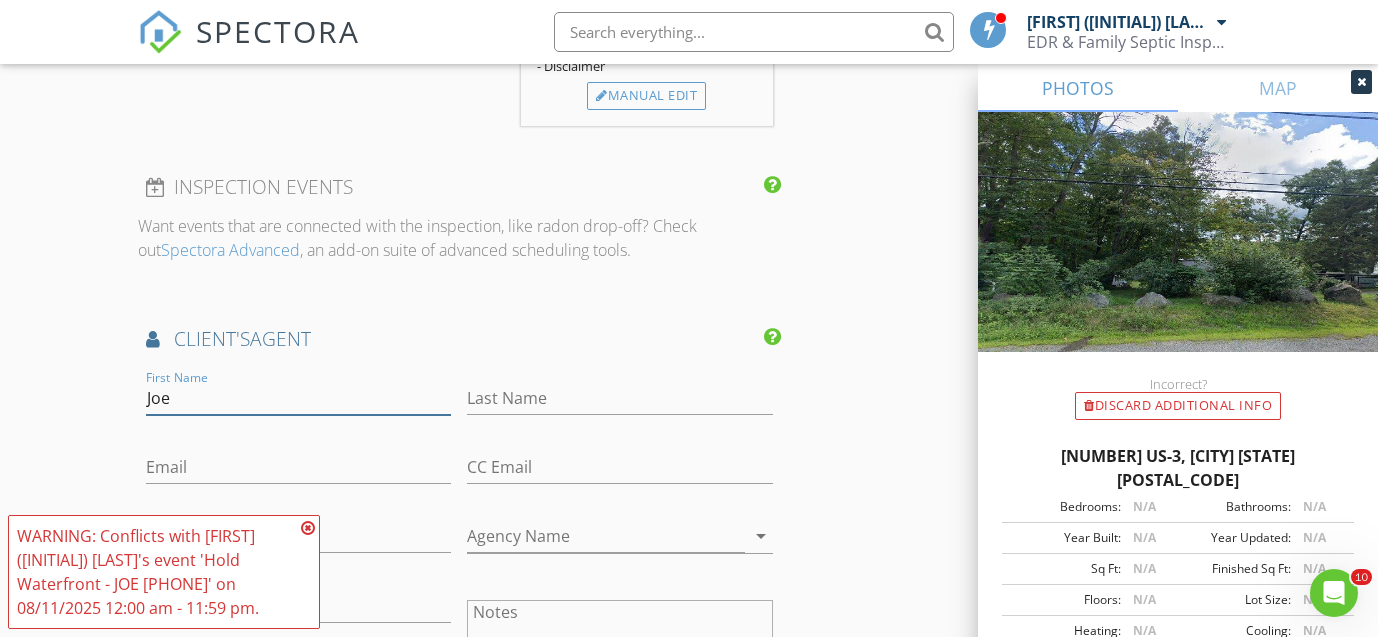 type on "Joe" 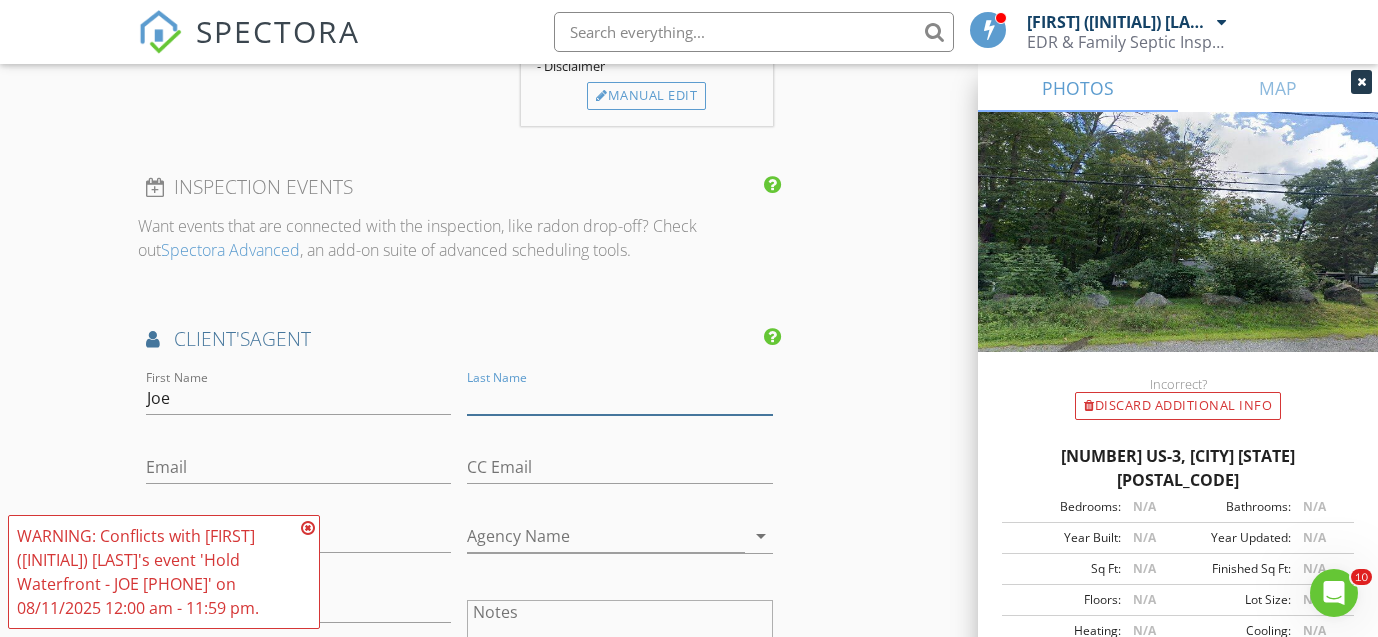 click on "Last Name" at bounding box center [620, 398] 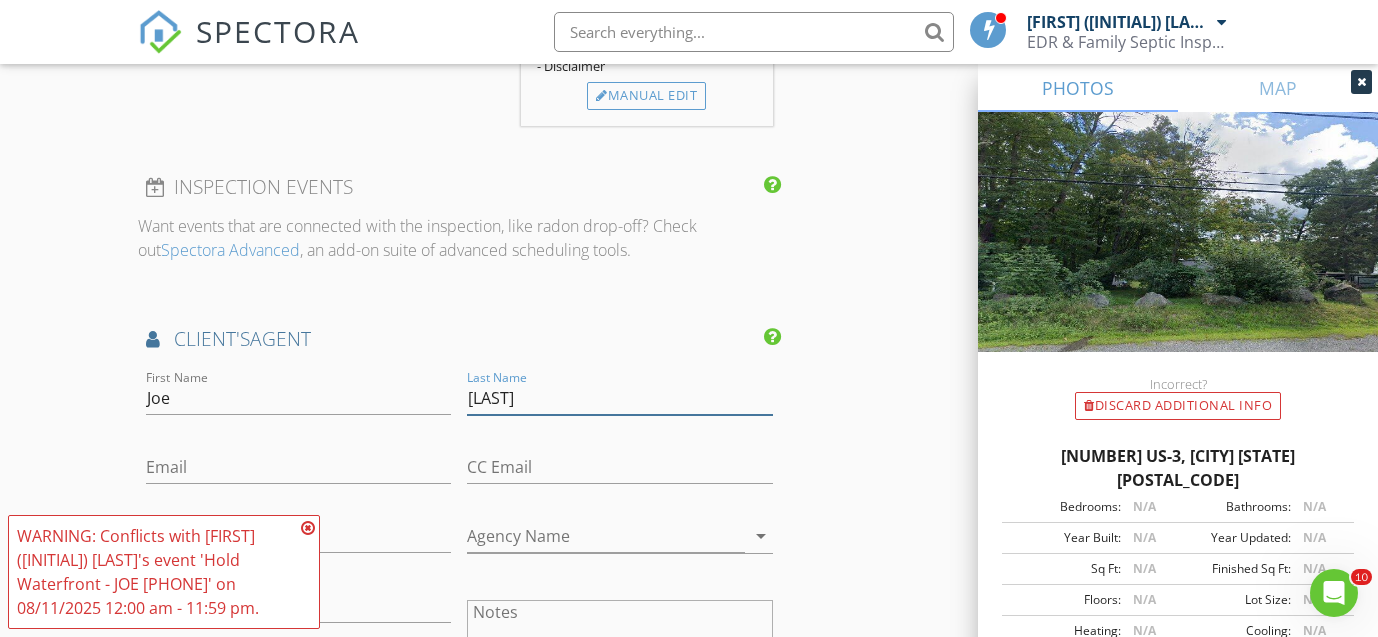 type on "Dussault" 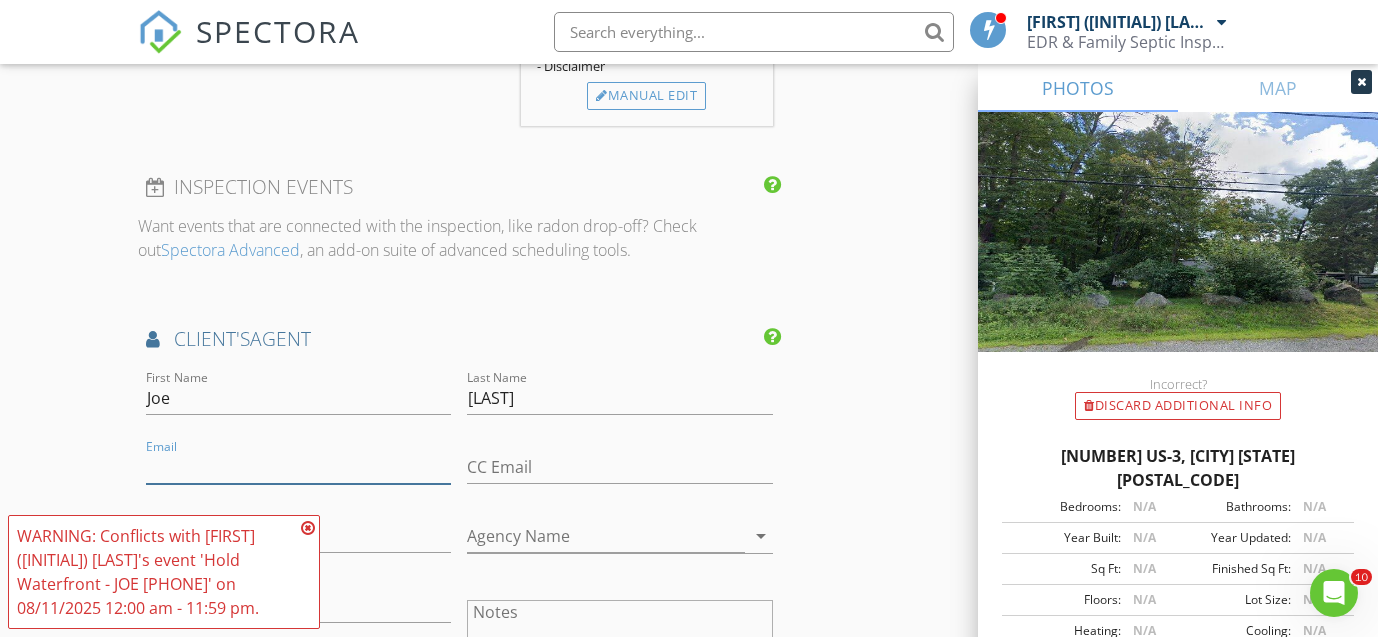click on "Email" at bounding box center (299, 467) 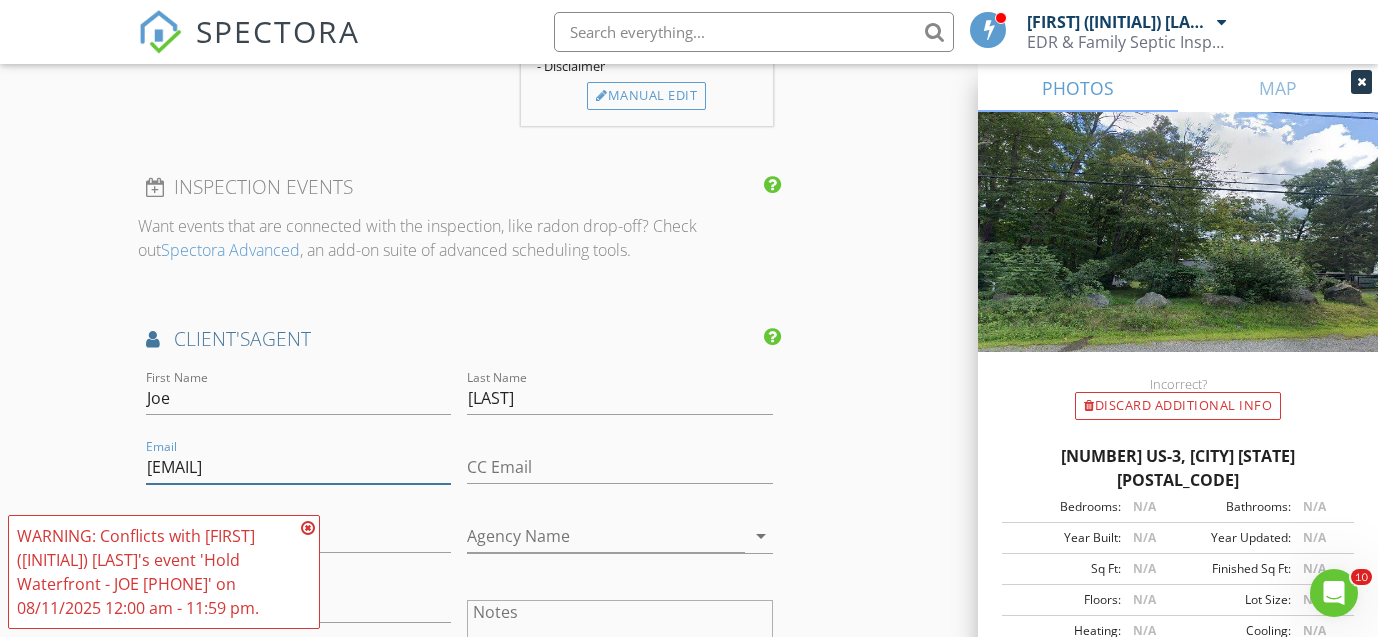 type on "joe@dussaultrealestate.com" 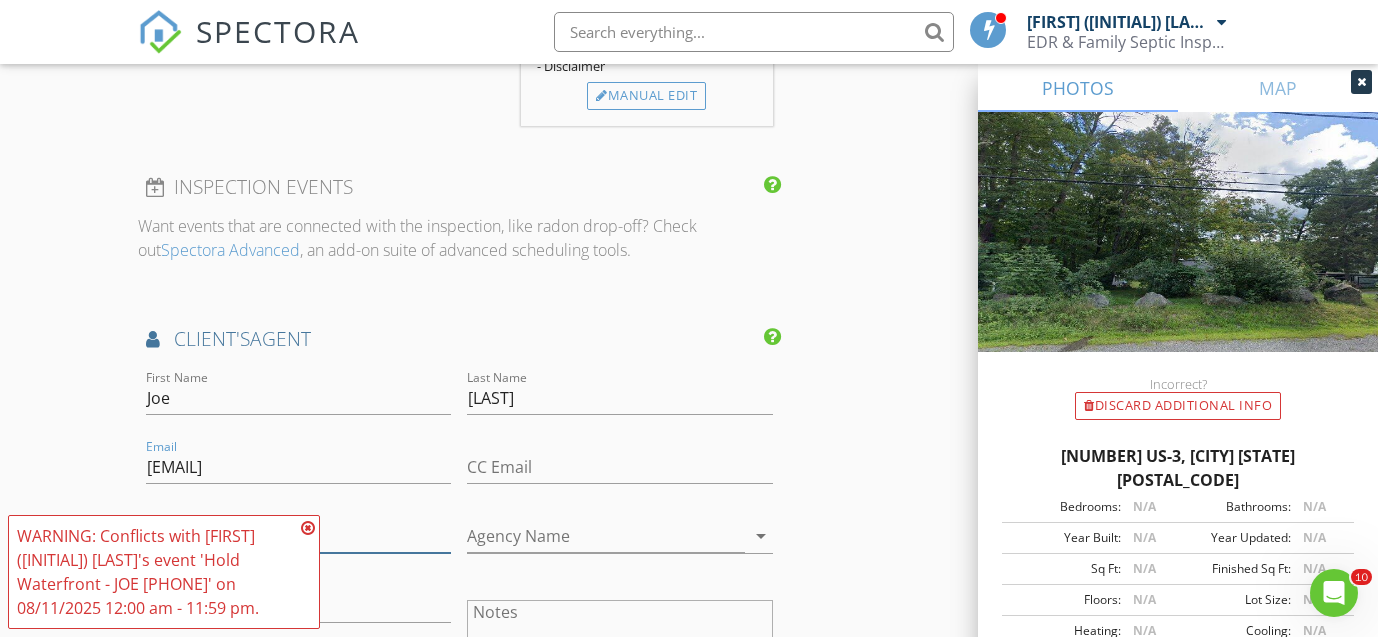 click on "Phone" at bounding box center [299, 536] 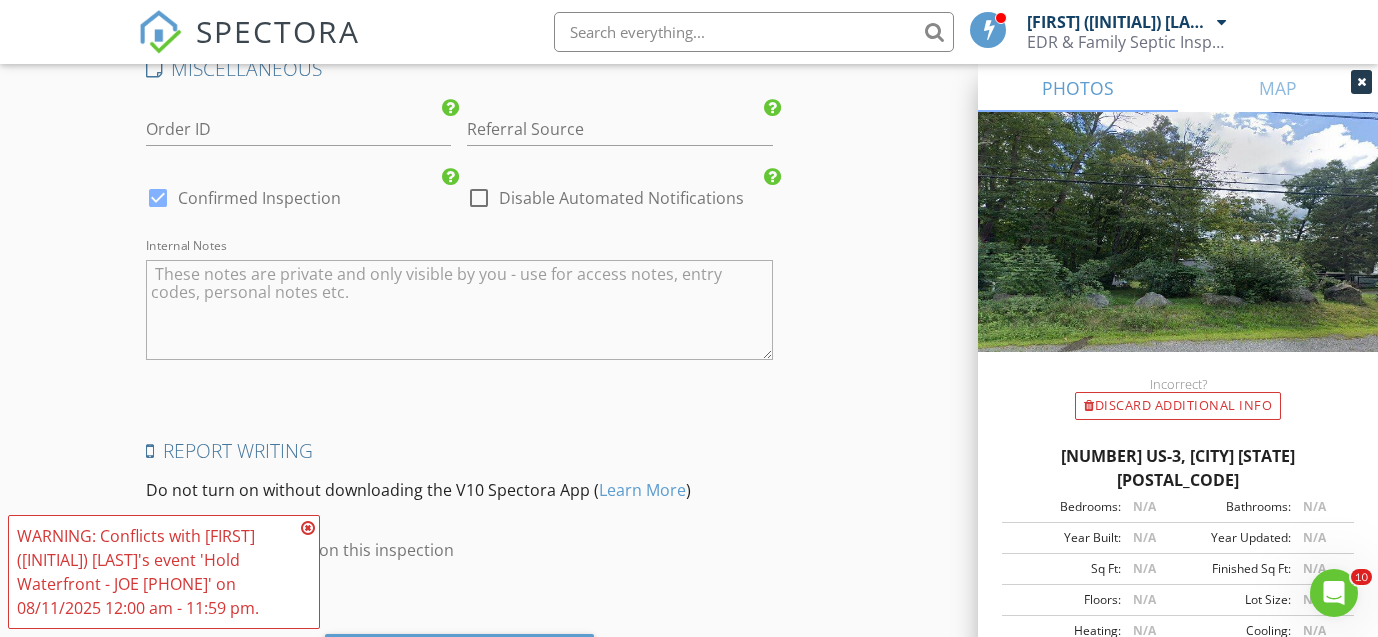 scroll, scrollTop: 3059, scrollLeft: 0, axis: vertical 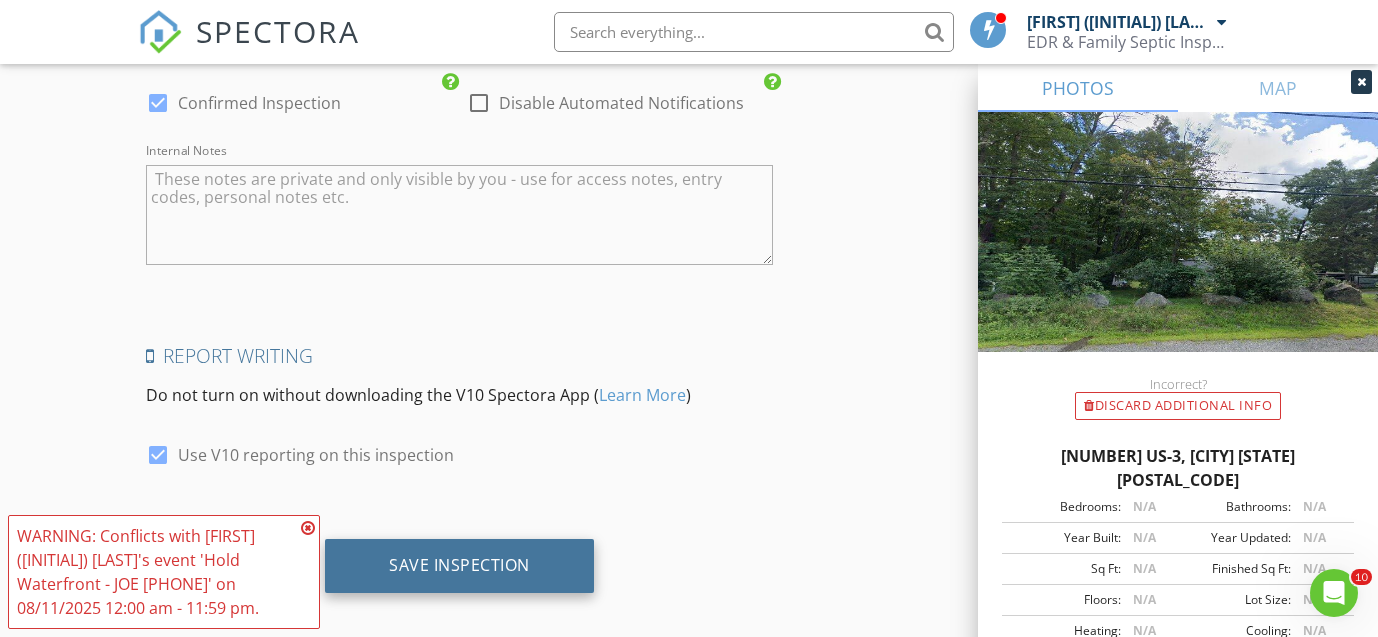 type on "603-381-7273" 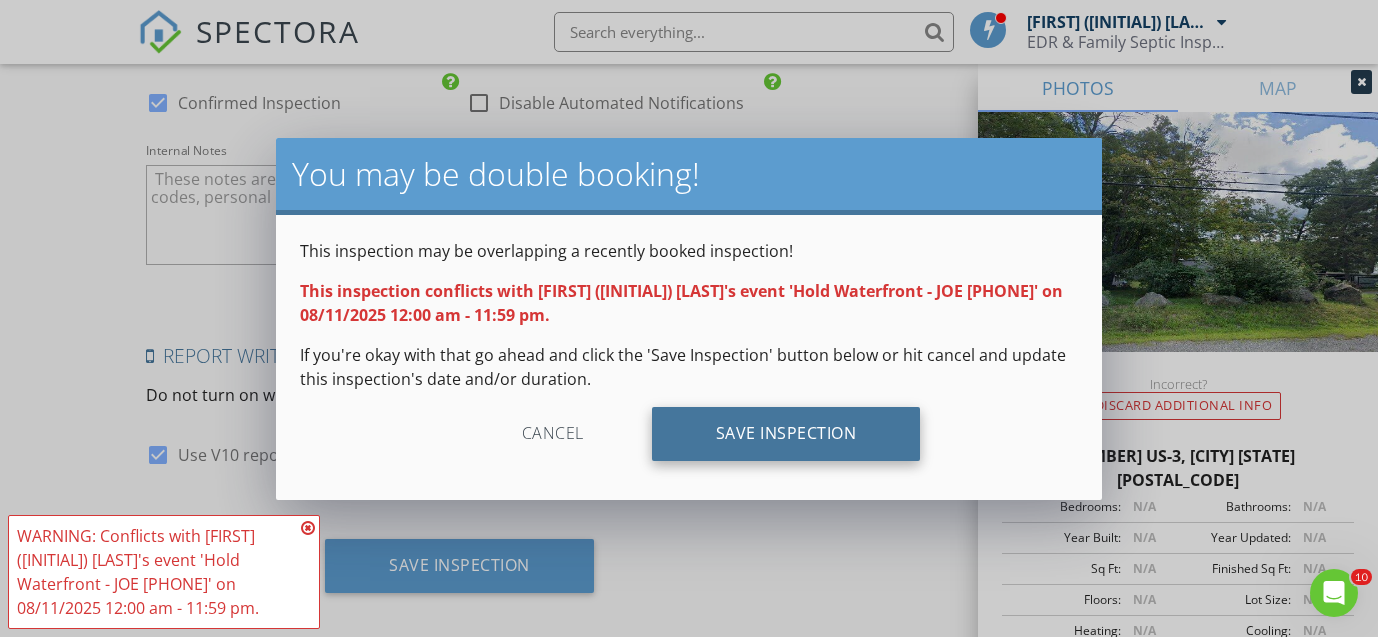 click on "Save Inspection" at bounding box center (786, 434) 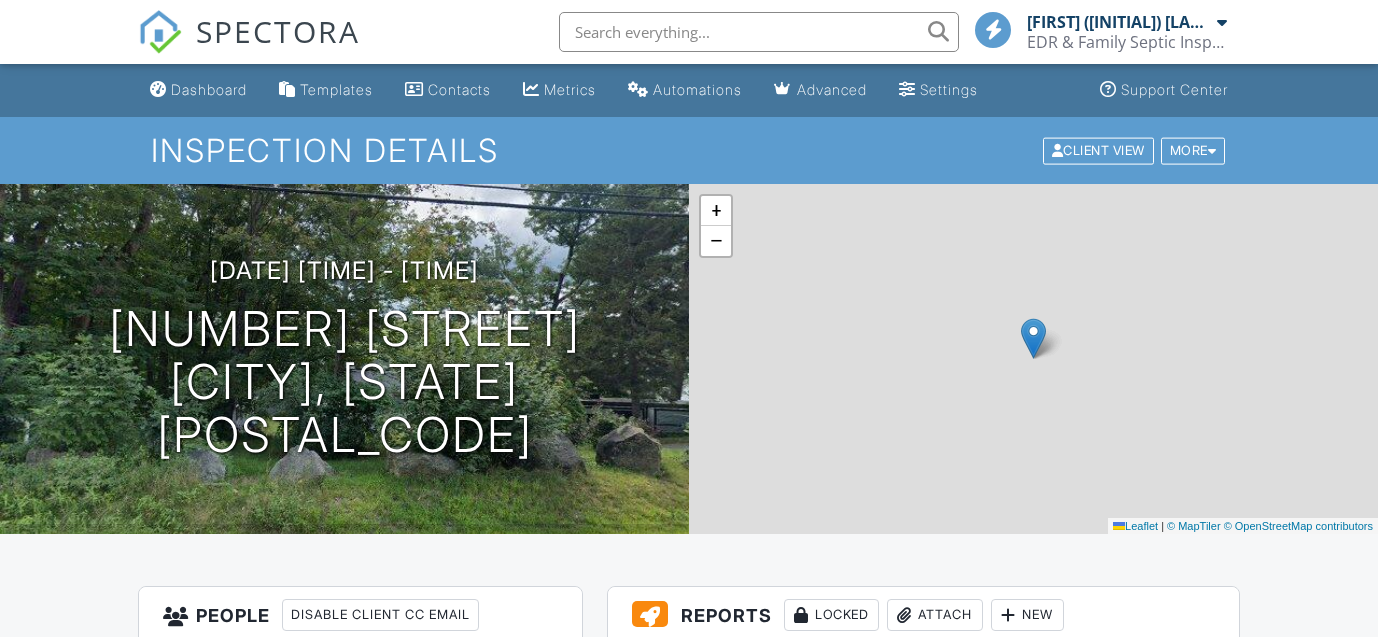 scroll, scrollTop: 0, scrollLeft: 0, axis: both 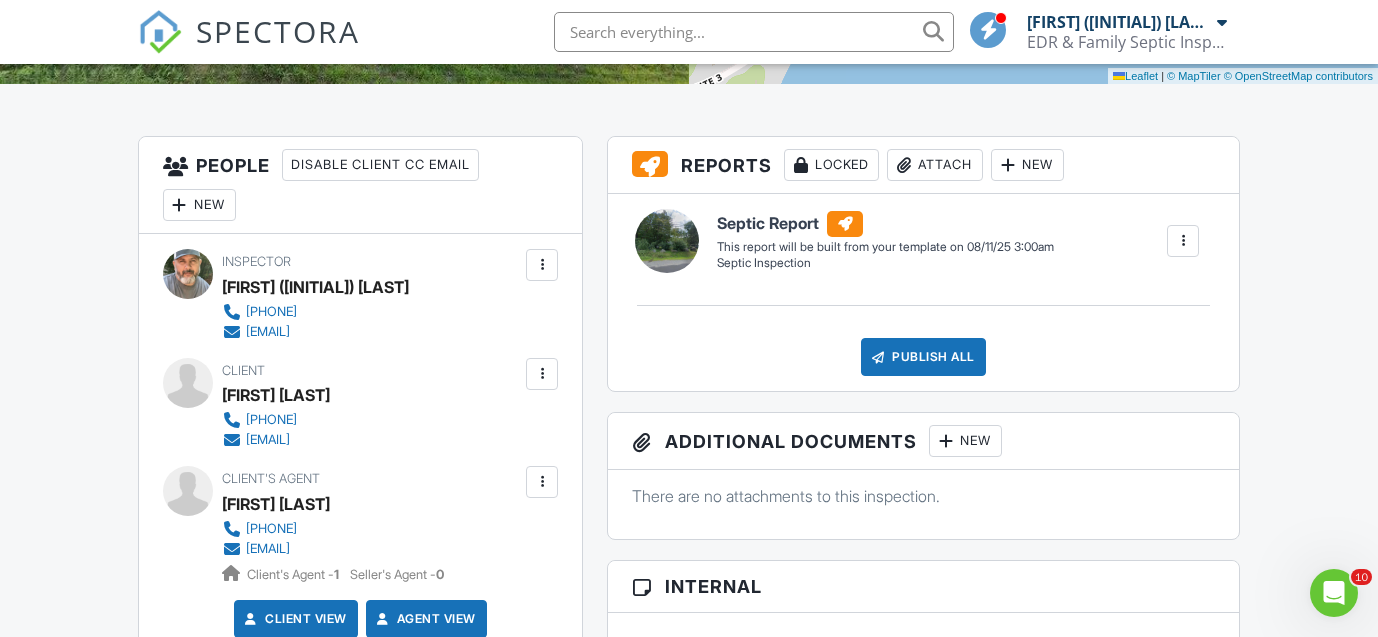click at bounding box center [542, 482] 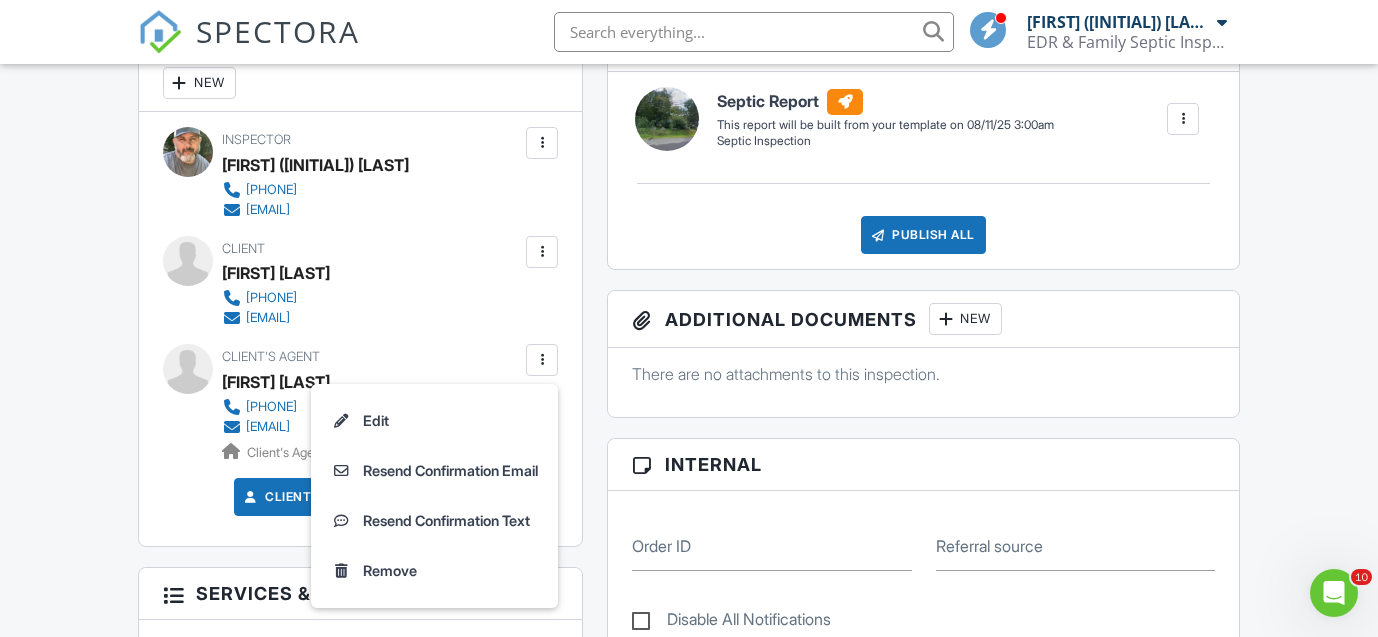 scroll, scrollTop: 578, scrollLeft: 0, axis: vertical 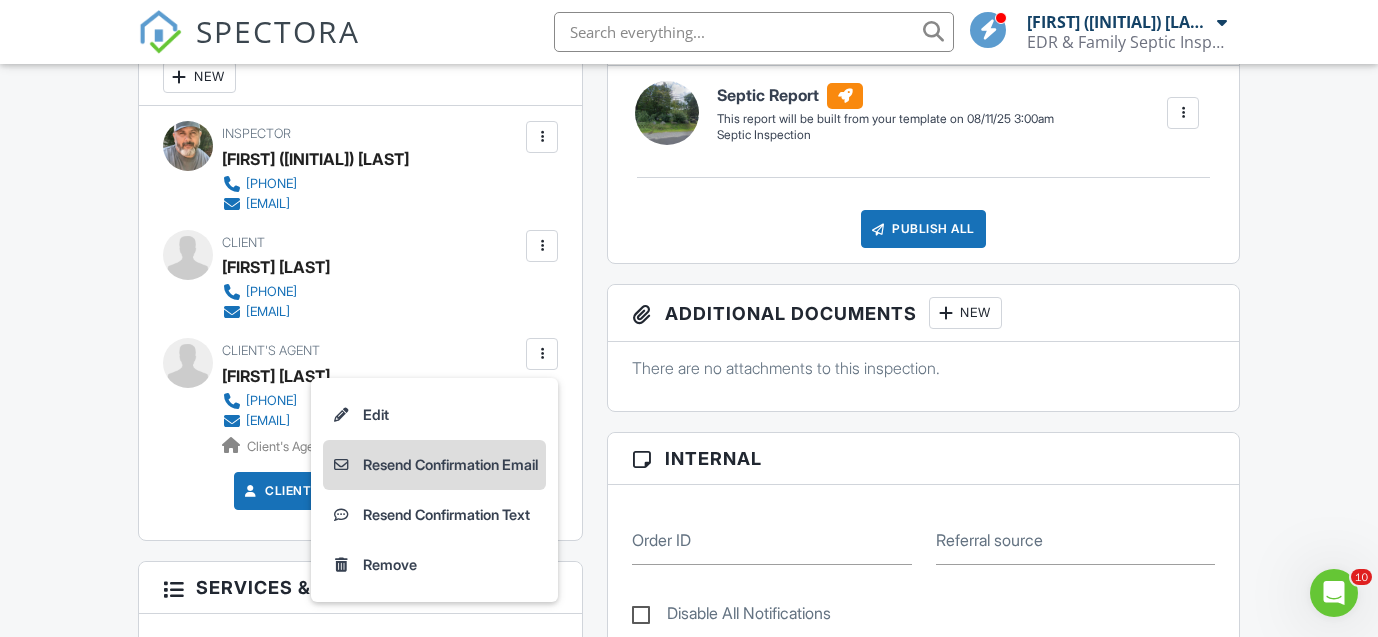 click on "Resend Confirmation Email" at bounding box center (434, 465) 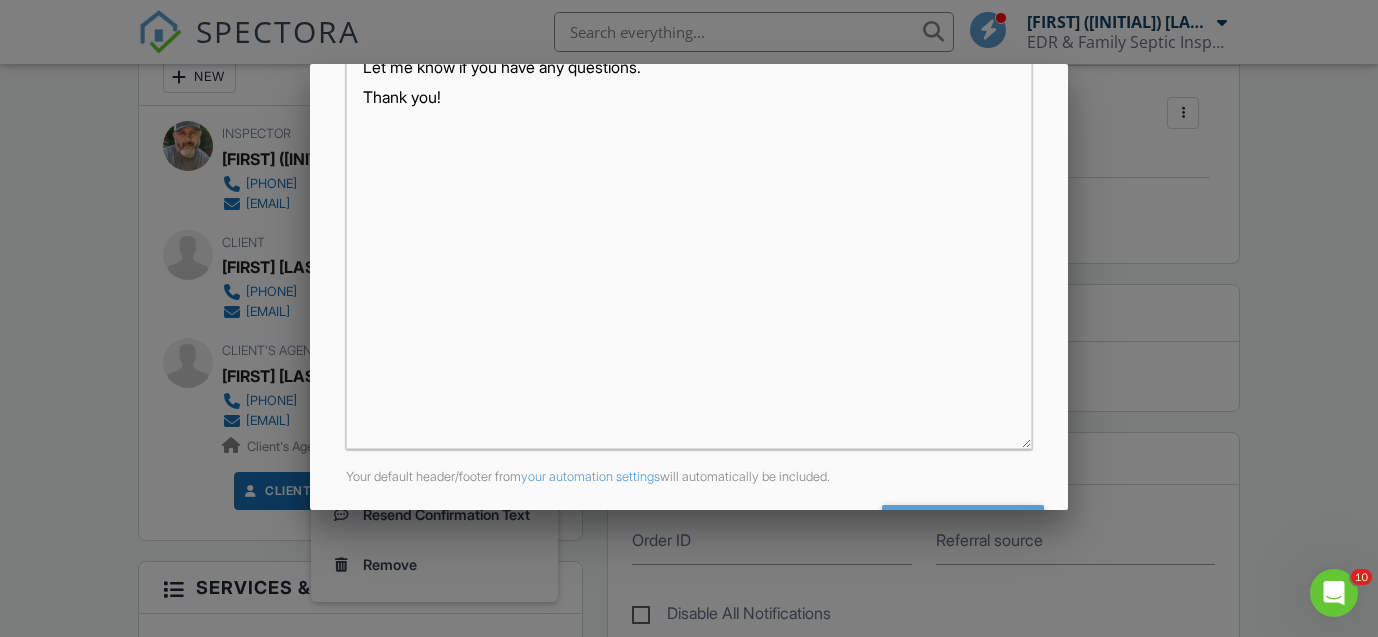 scroll, scrollTop: 537, scrollLeft: 0, axis: vertical 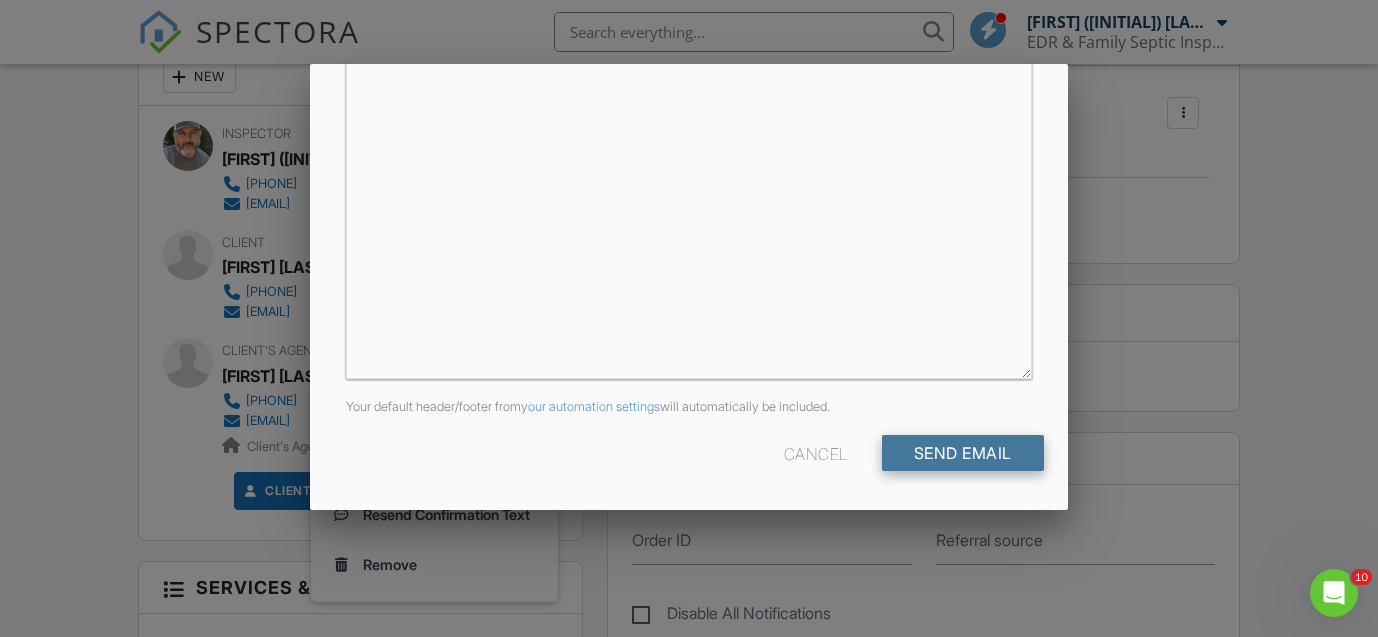 click on "Send Email" at bounding box center (963, 453) 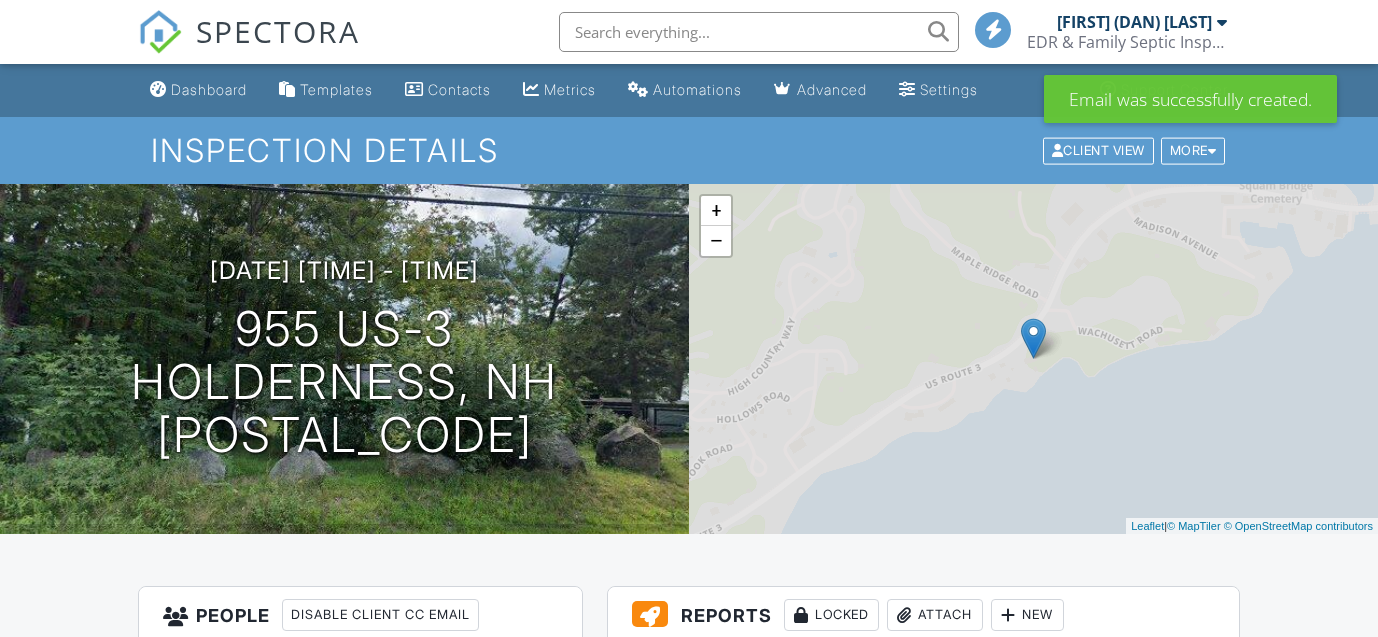 scroll, scrollTop: 0, scrollLeft: 0, axis: both 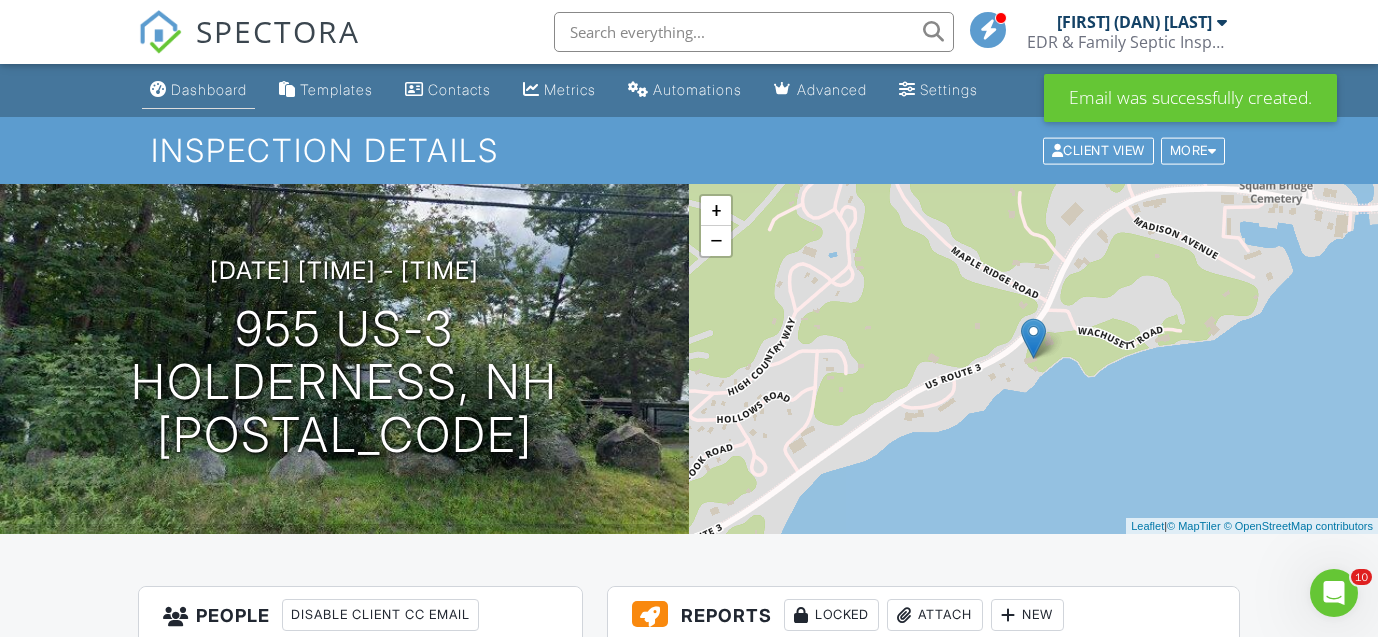 click on "Dashboard" at bounding box center (209, 89) 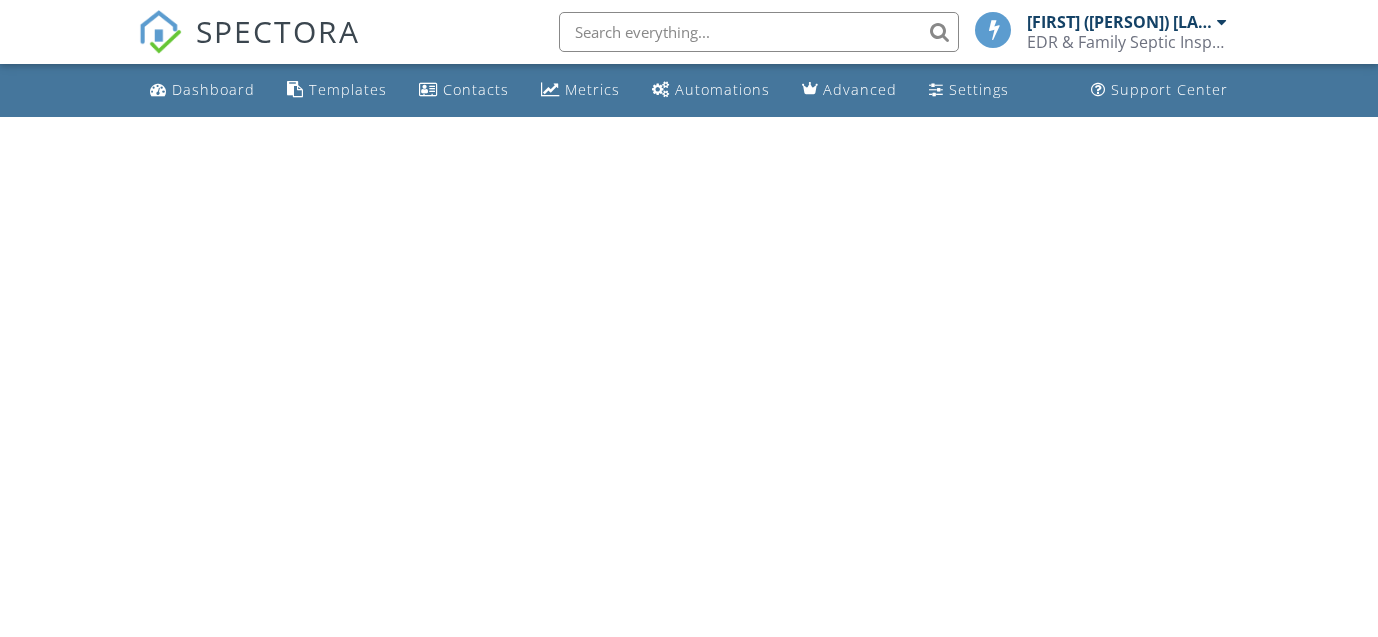 scroll, scrollTop: 0, scrollLeft: 0, axis: both 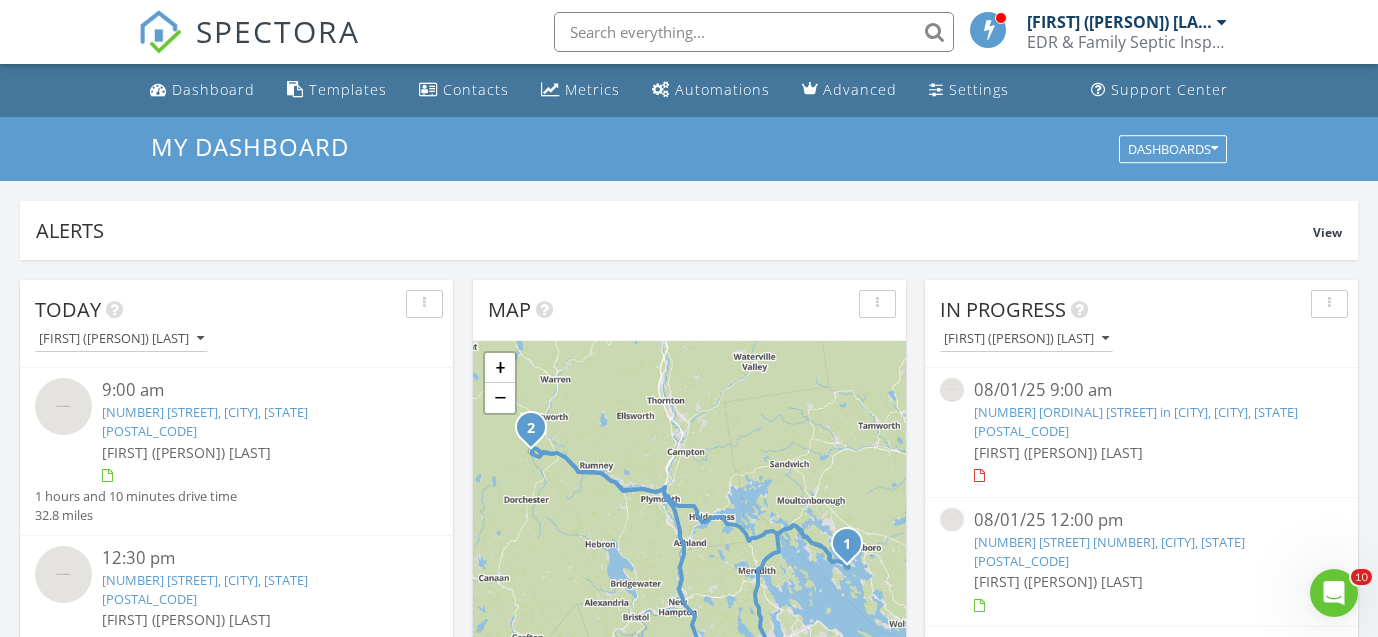 click at bounding box center (754, 32) 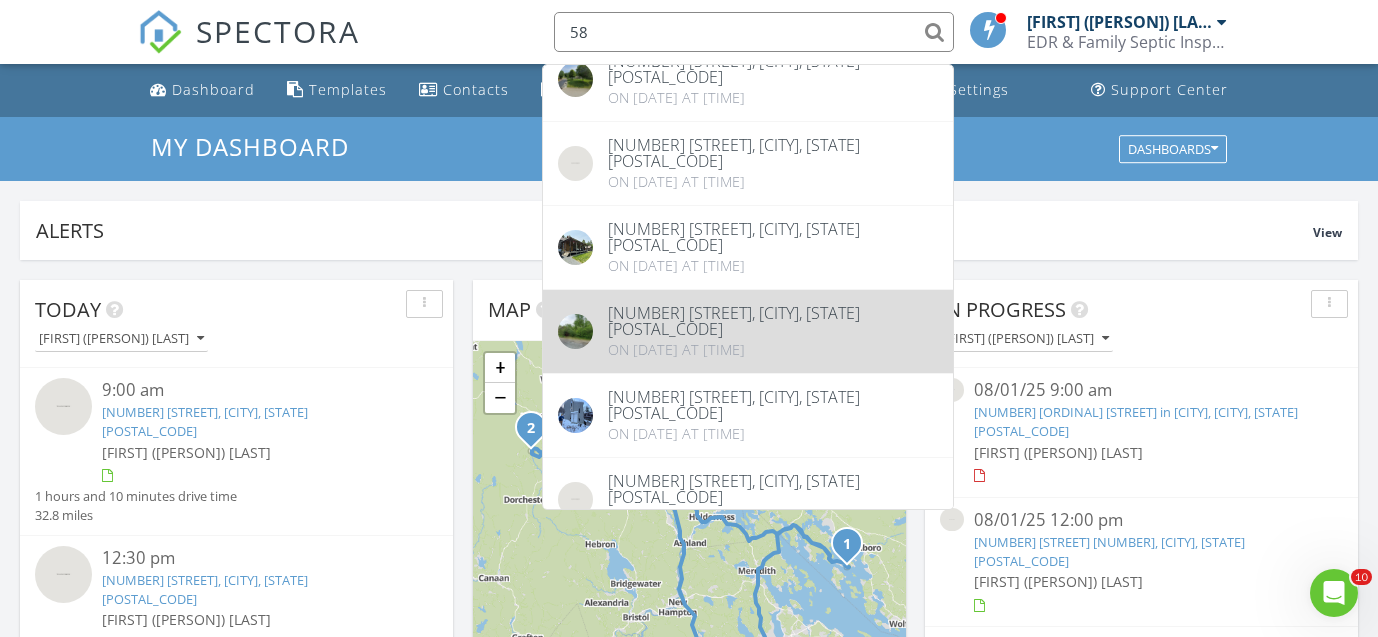 scroll, scrollTop: 65, scrollLeft: 0, axis: vertical 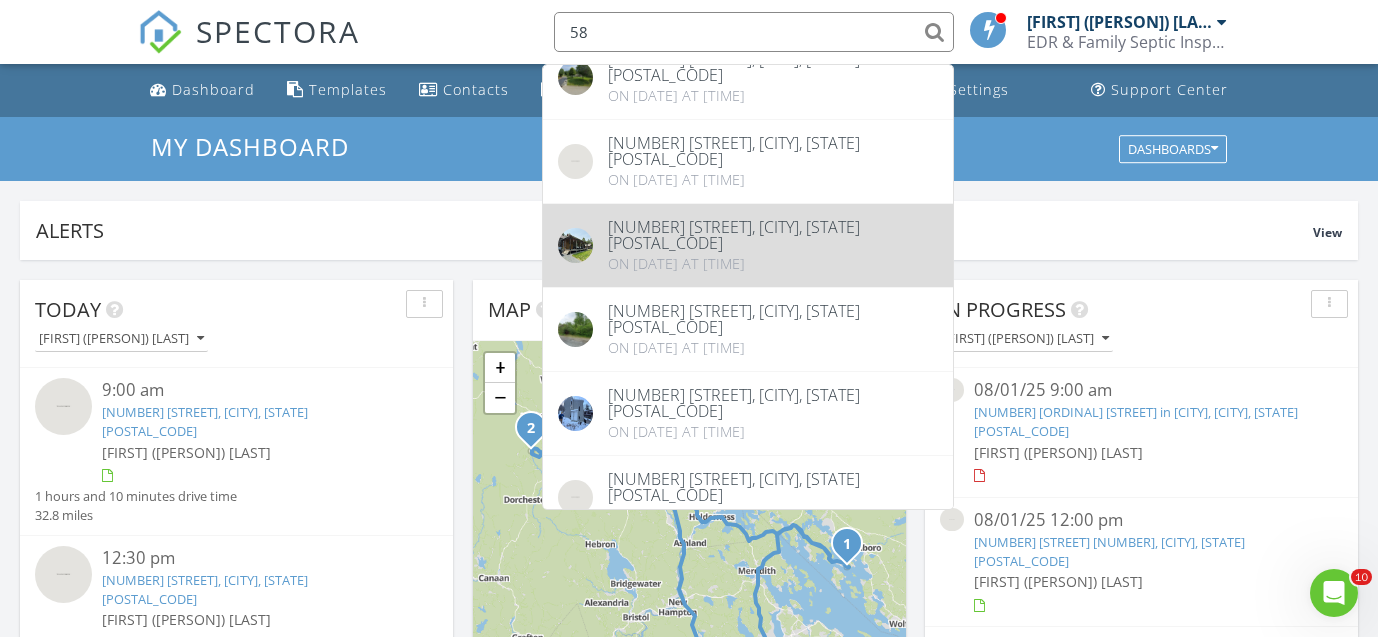type on "58" 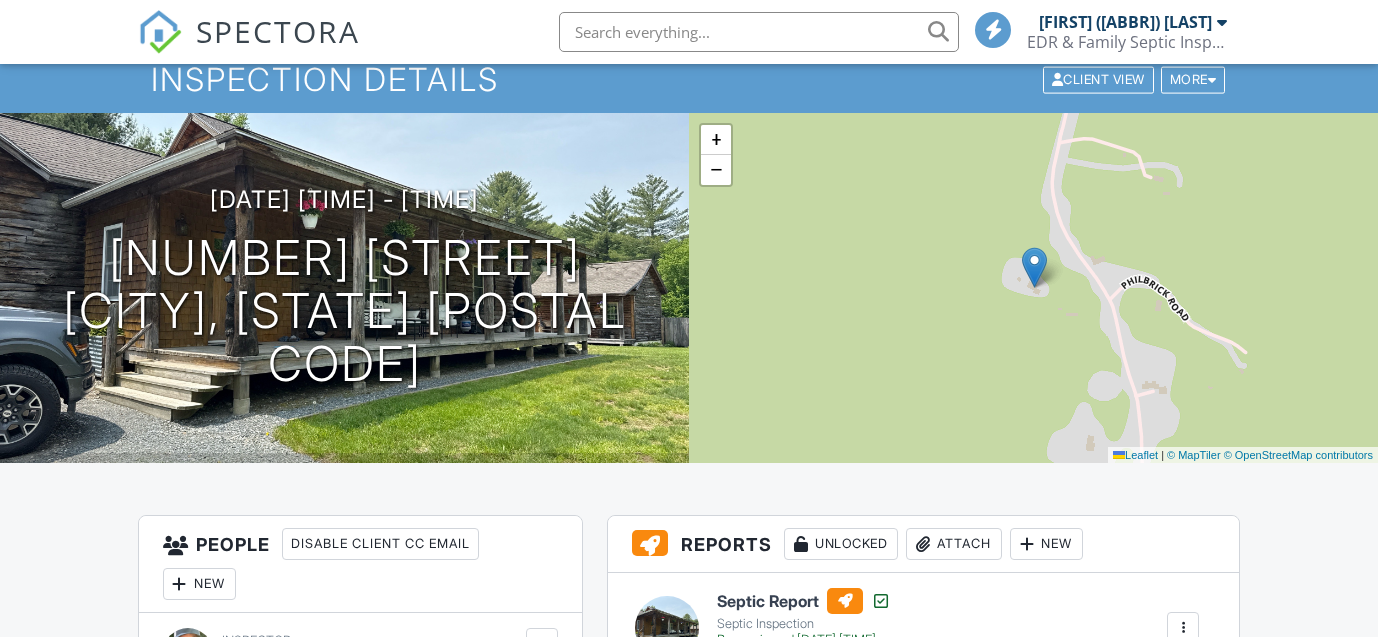 scroll, scrollTop: 354, scrollLeft: 0, axis: vertical 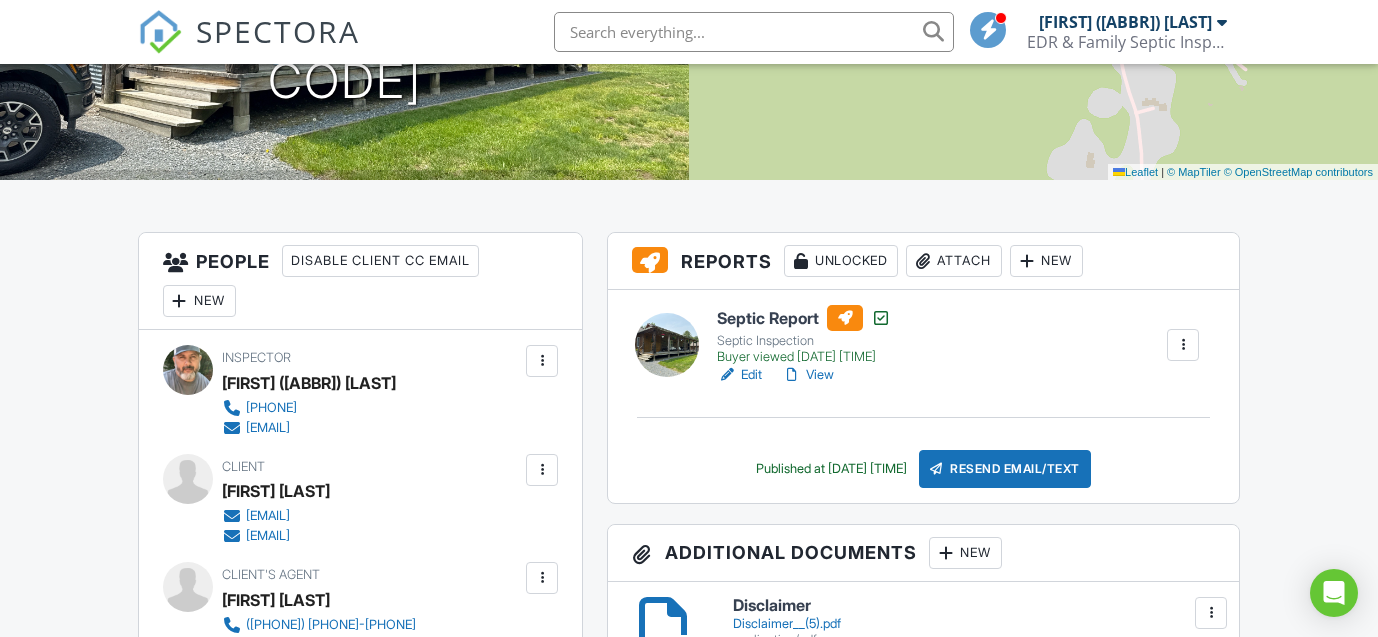 click on "View" at bounding box center (808, 375) 